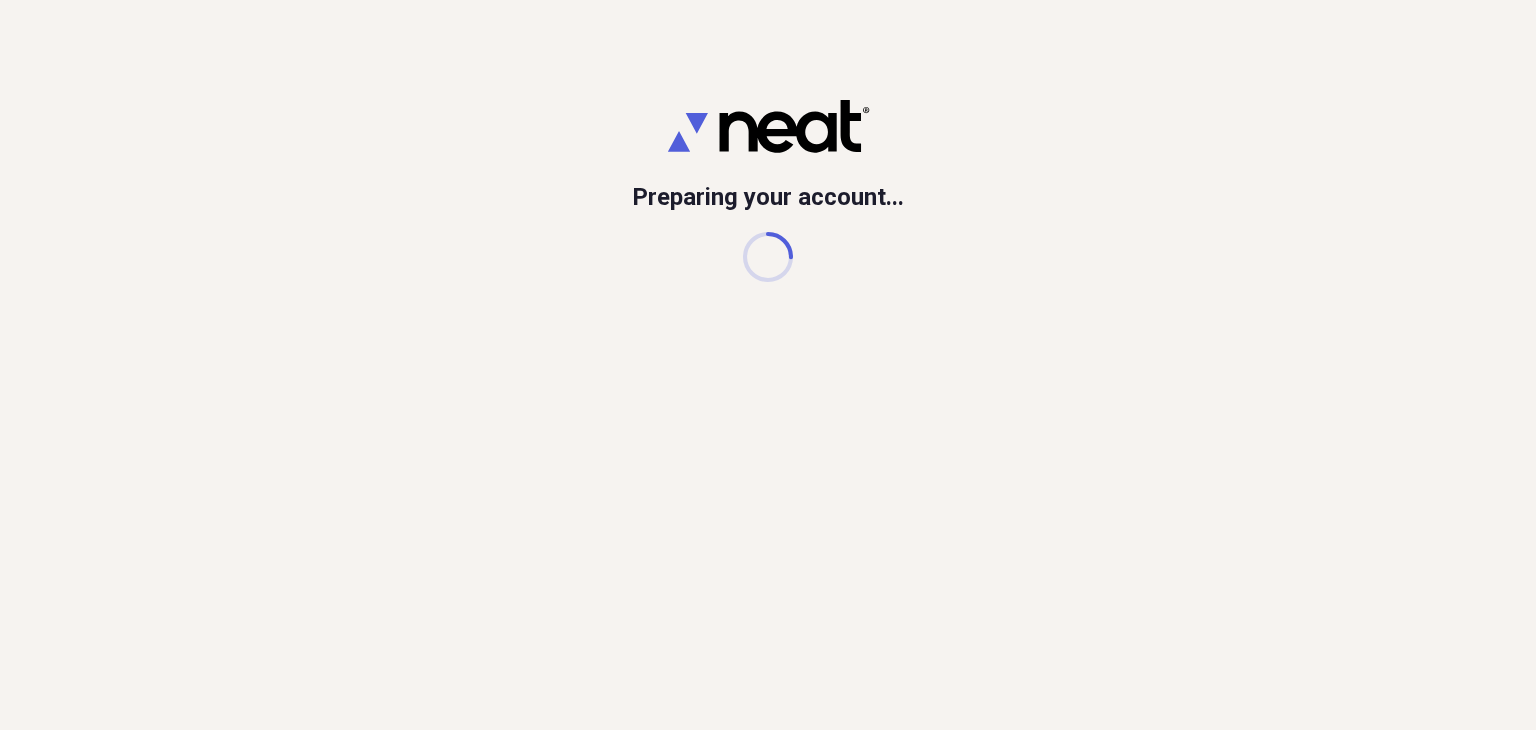 scroll, scrollTop: 0, scrollLeft: 0, axis: both 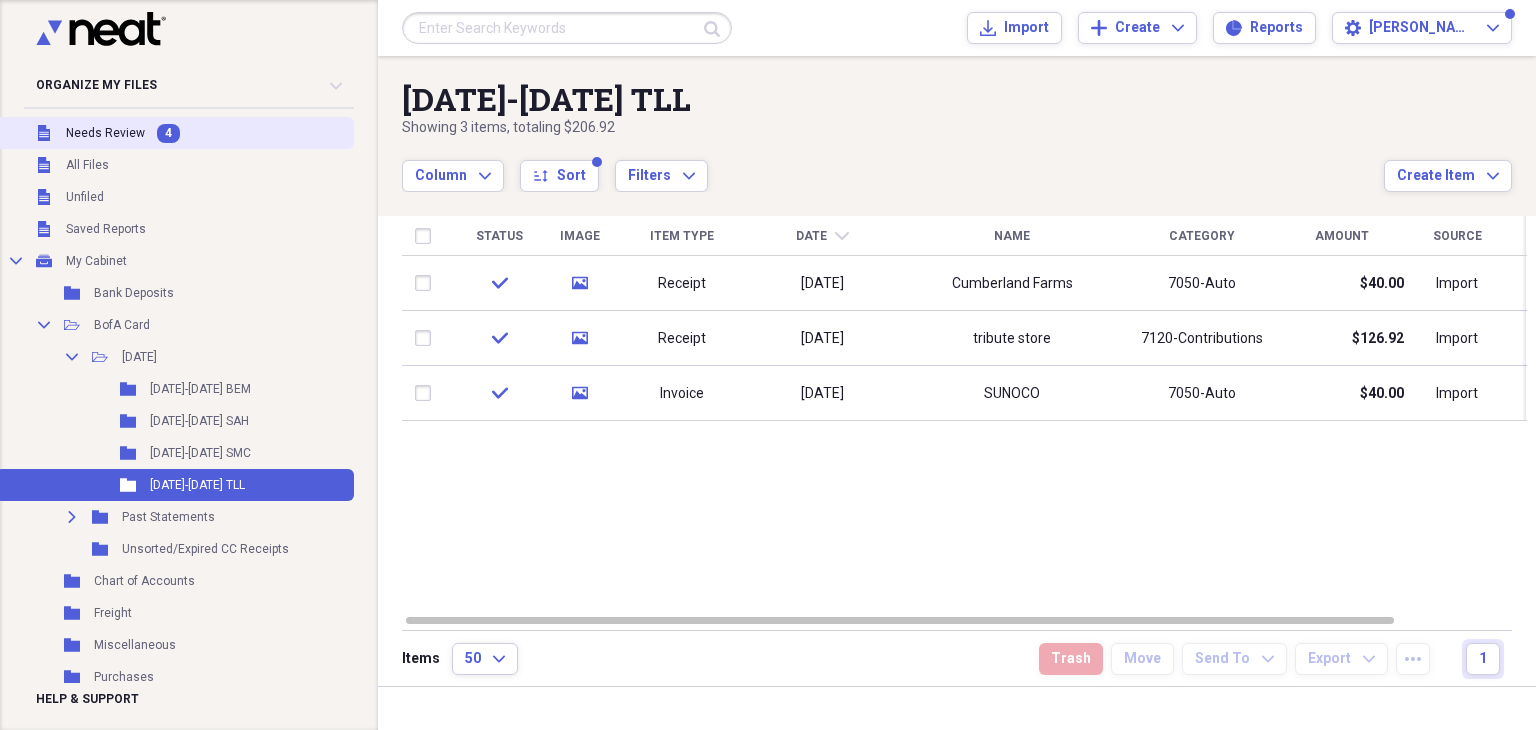 click on "Needs Review" at bounding box center (105, 133) 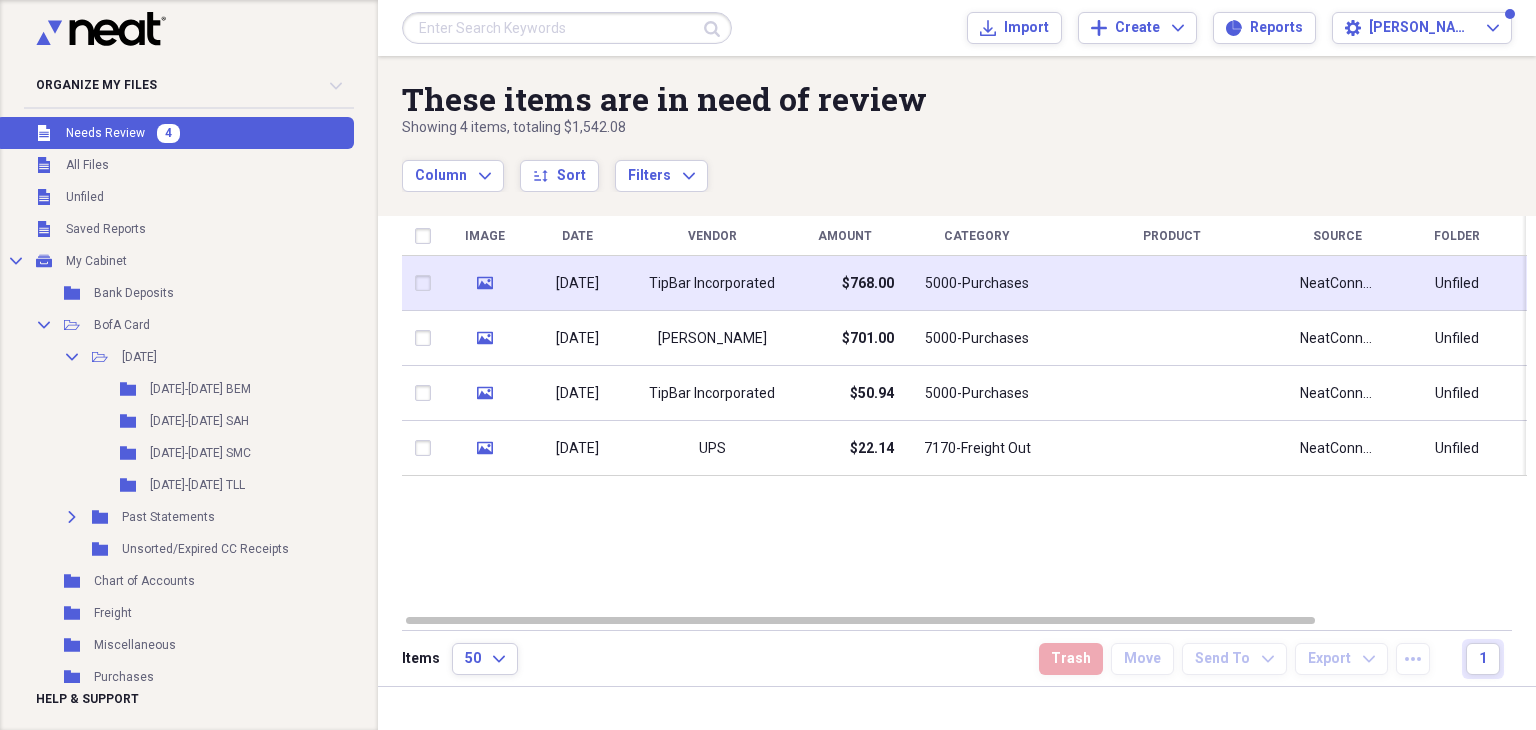 click on "[DATE]" at bounding box center (577, 284) 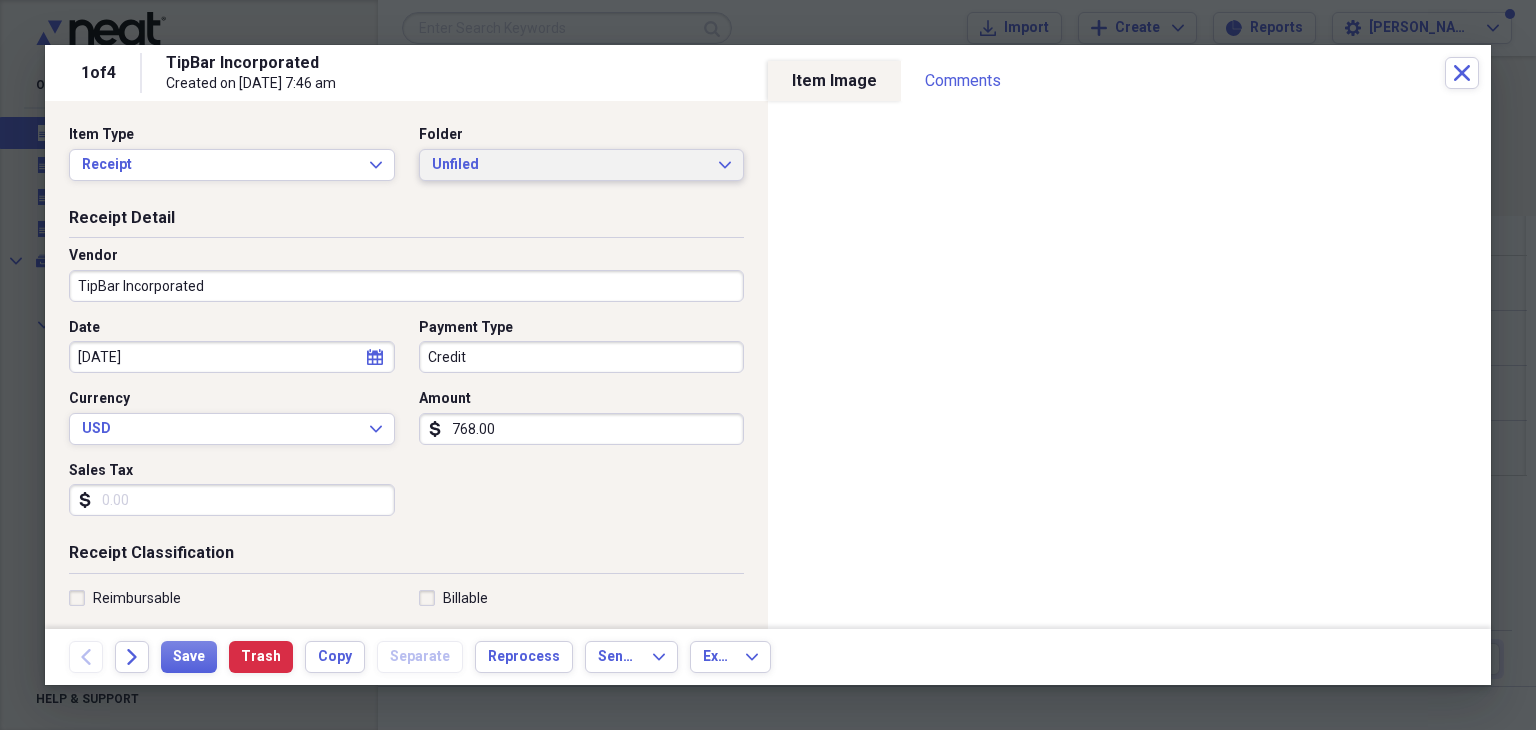 click on "Unfiled" at bounding box center (570, 165) 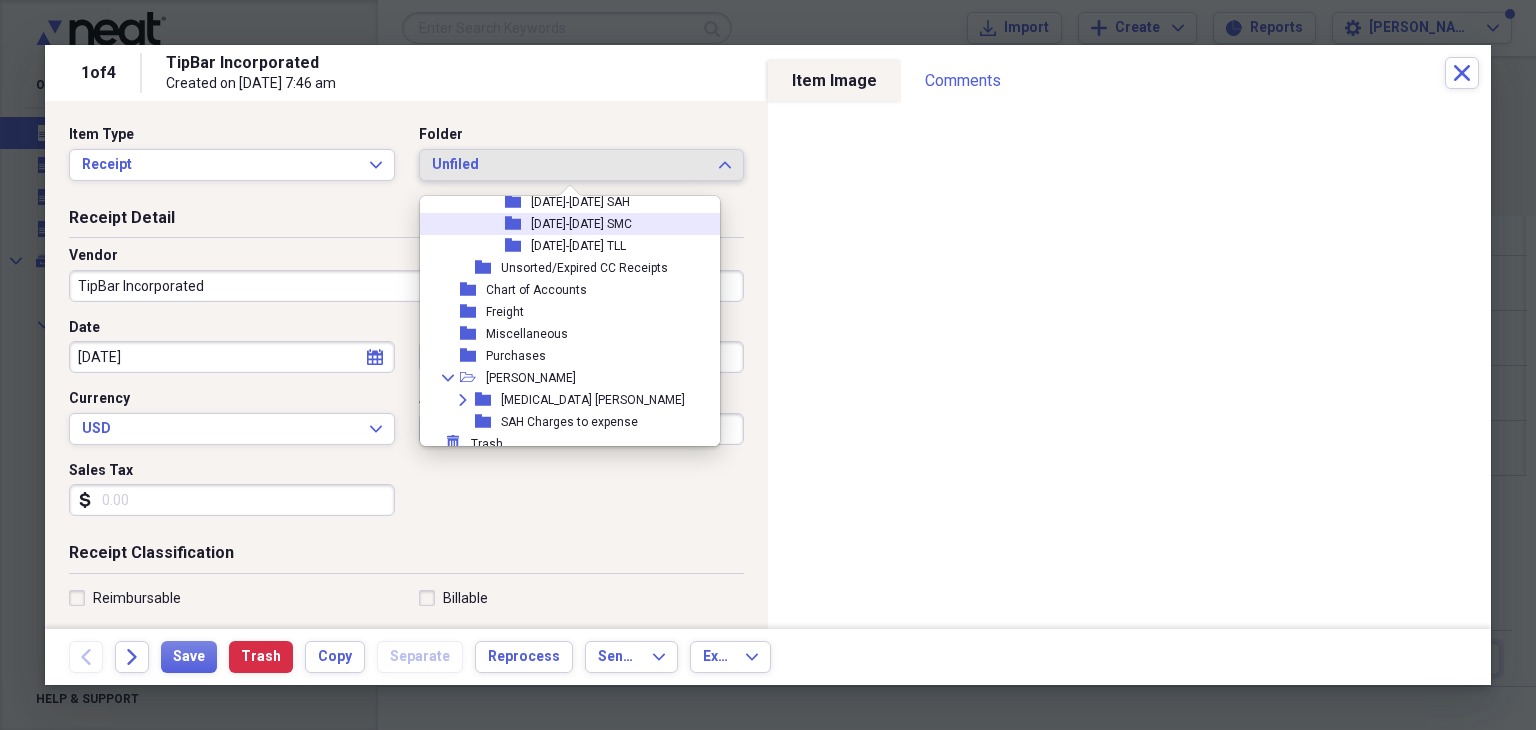 scroll, scrollTop: 952, scrollLeft: 0, axis: vertical 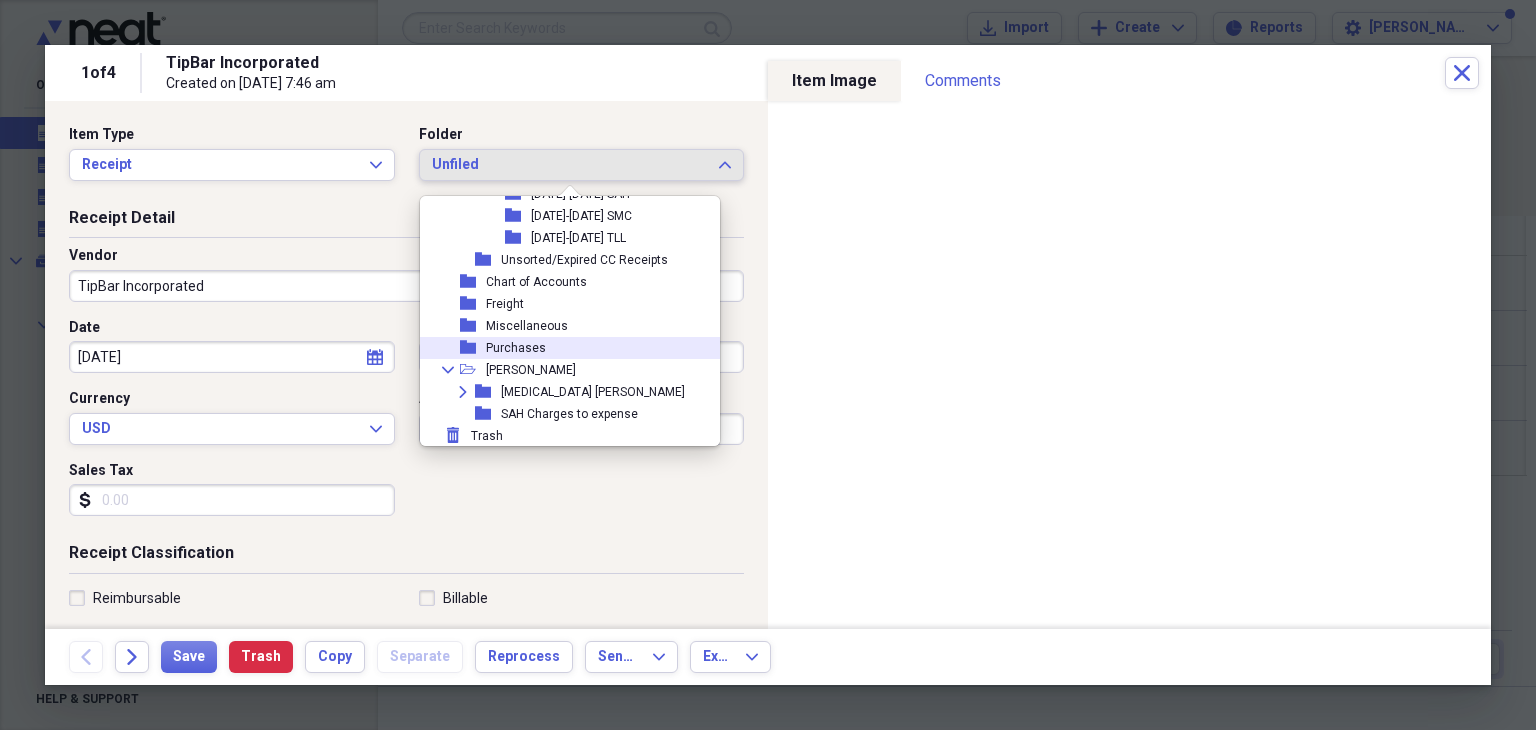 click on "folder Purchases" at bounding box center (562, 348) 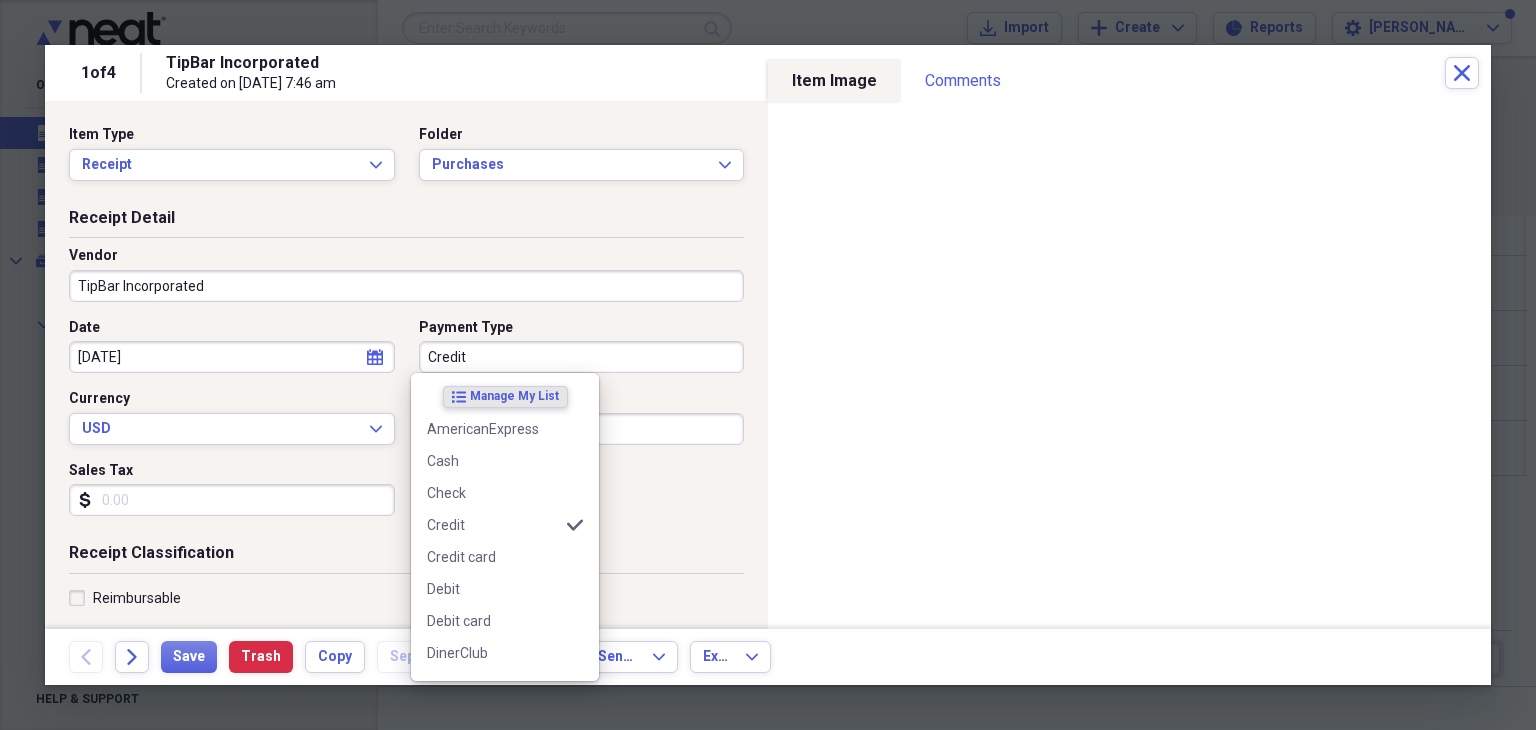 click on "Credit" at bounding box center [582, 357] 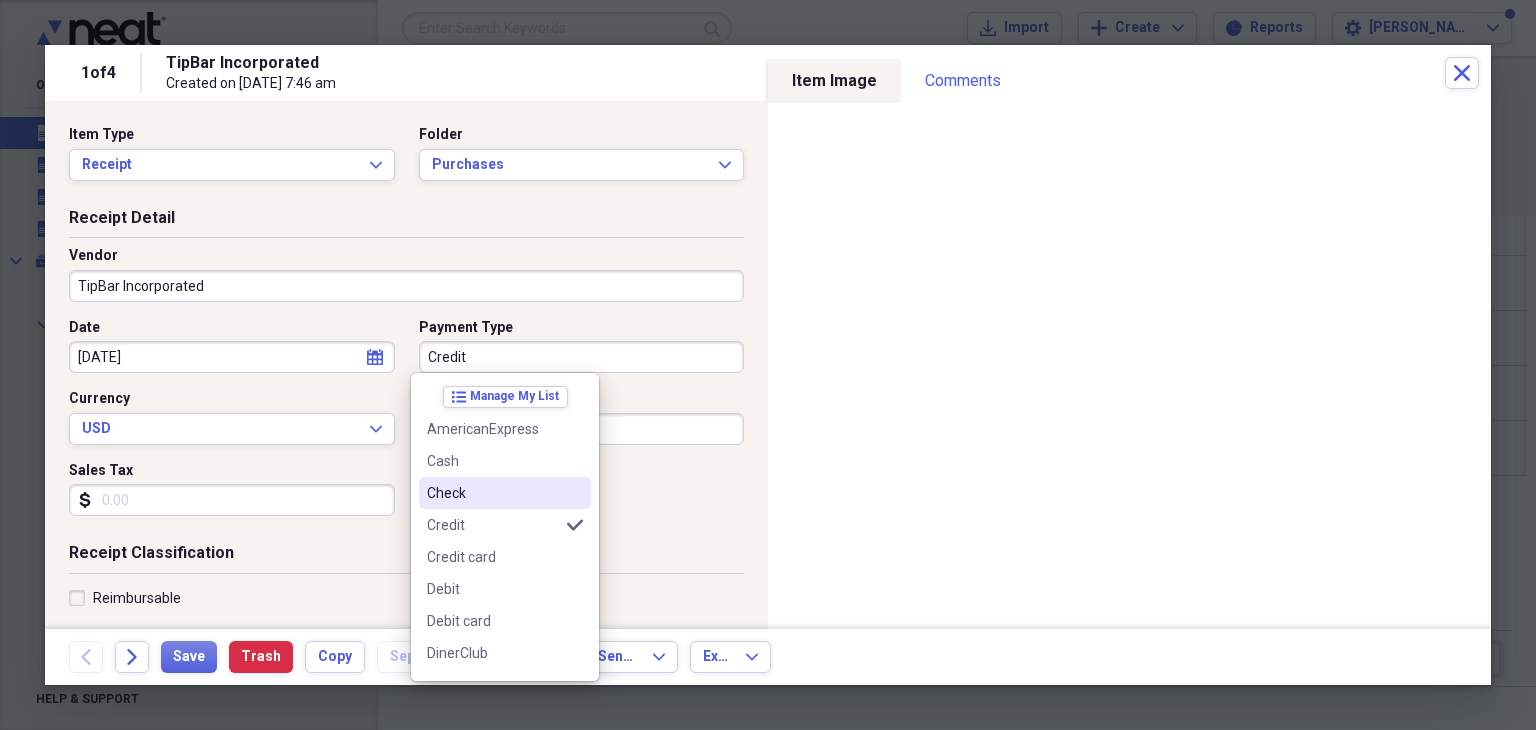 click on "Check" at bounding box center [493, 493] 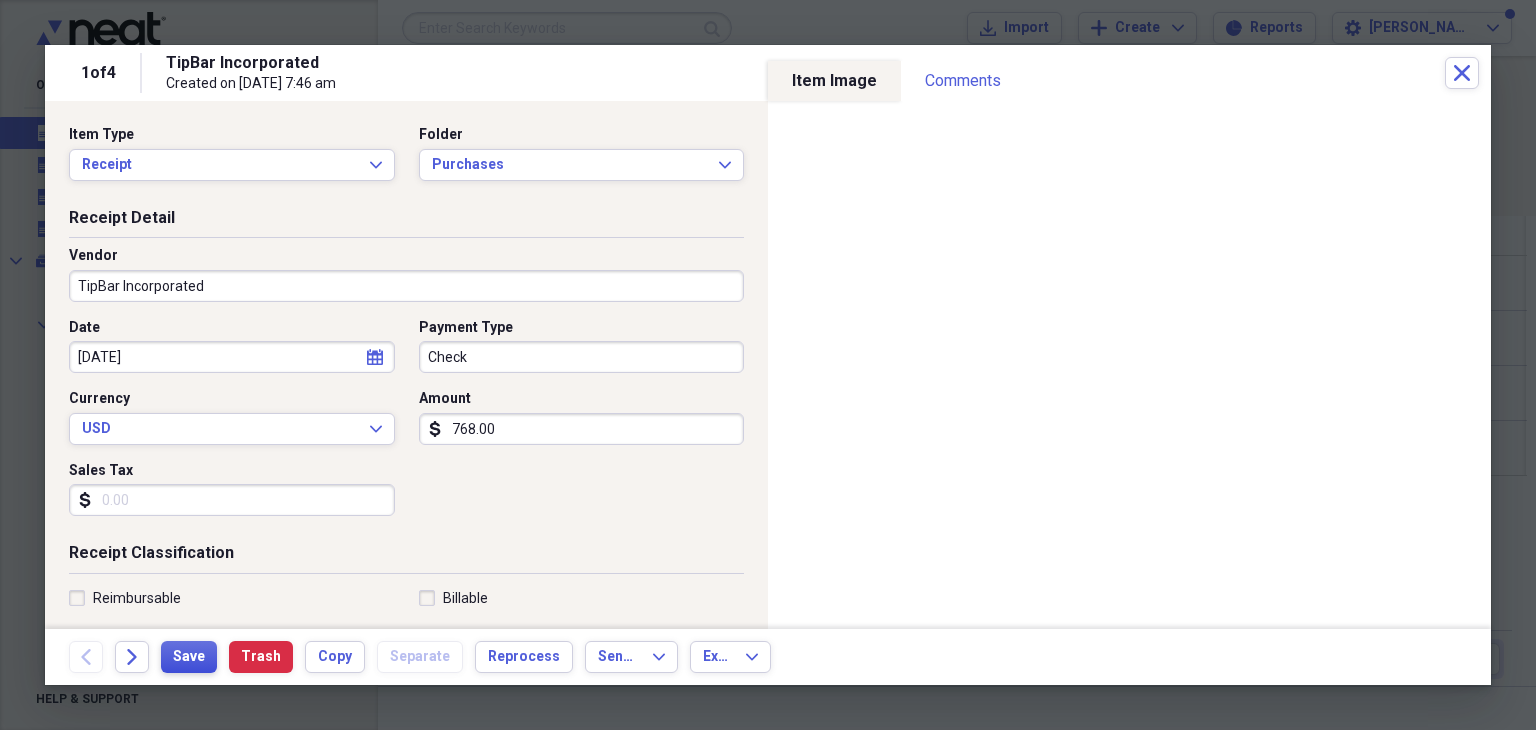 click on "Save" at bounding box center [189, 657] 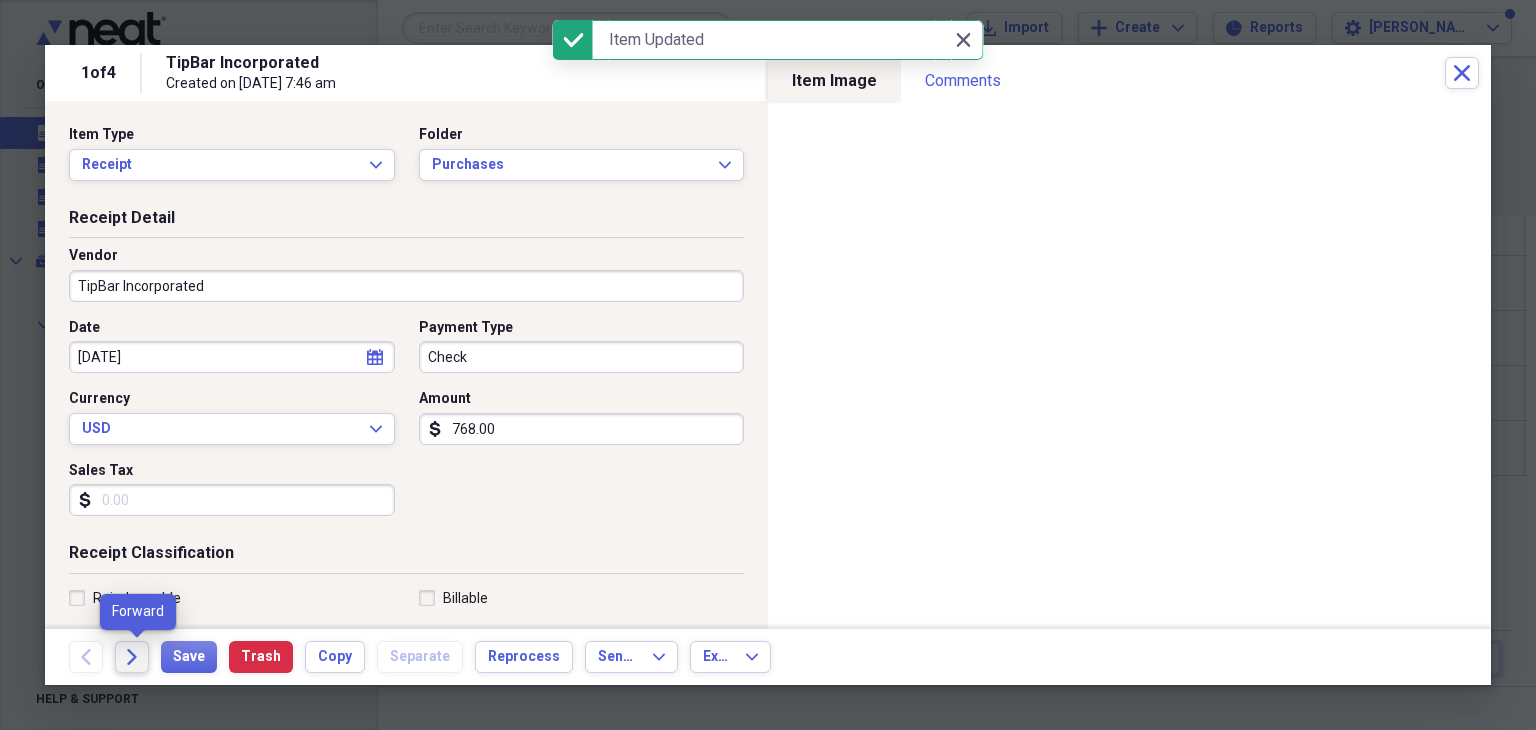 click on "Forward" 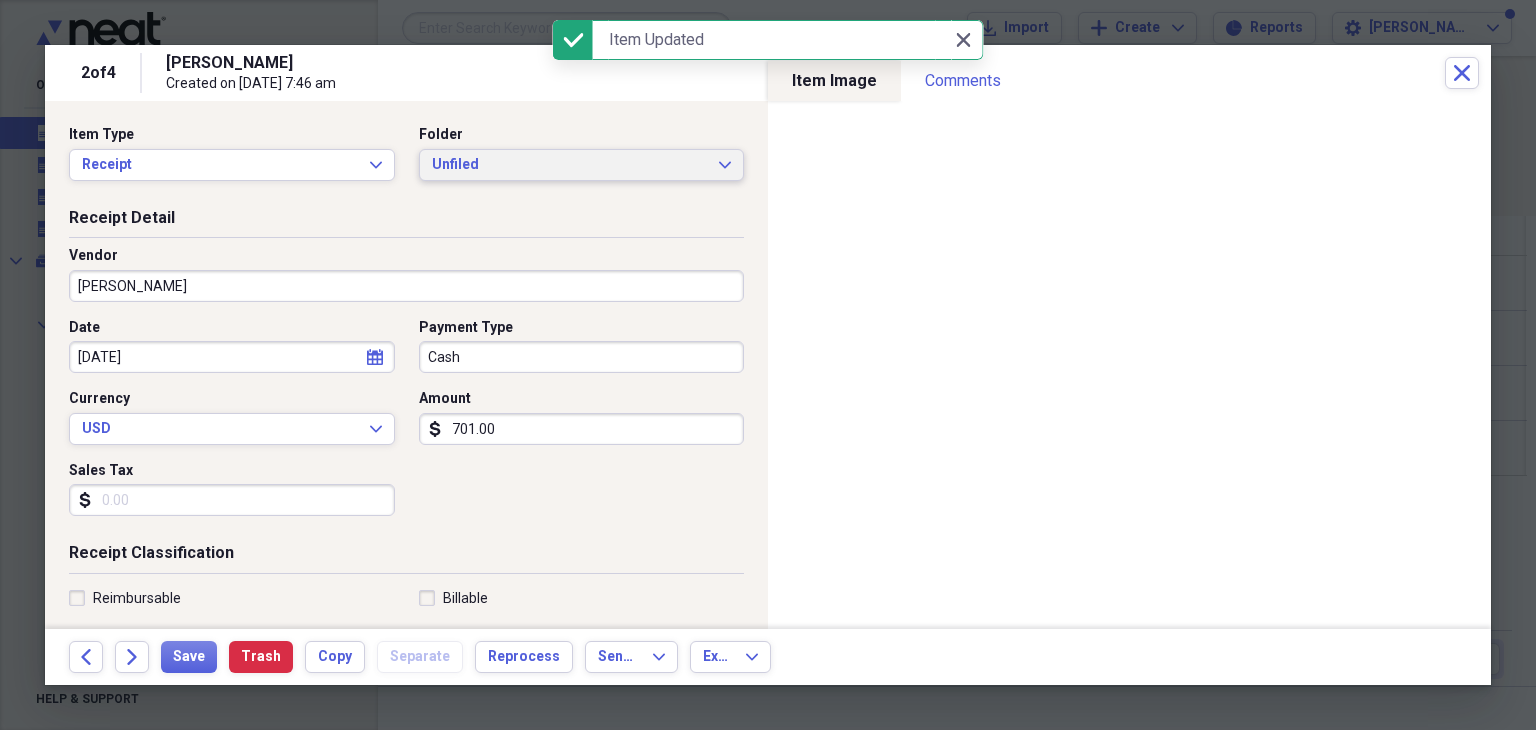 click on "Unfiled" at bounding box center (570, 165) 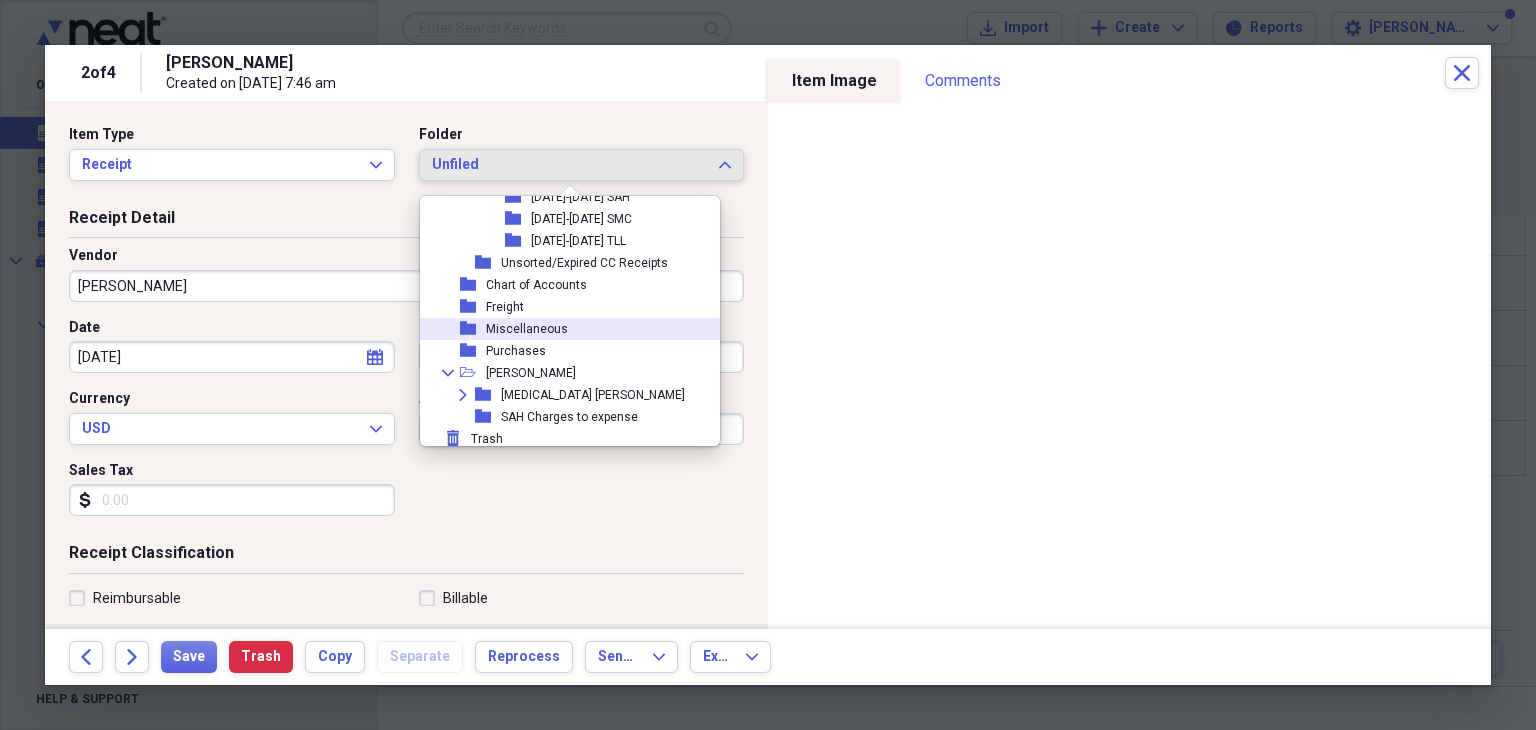 scroll, scrollTop: 952, scrollLeft: 0, axis: vertical 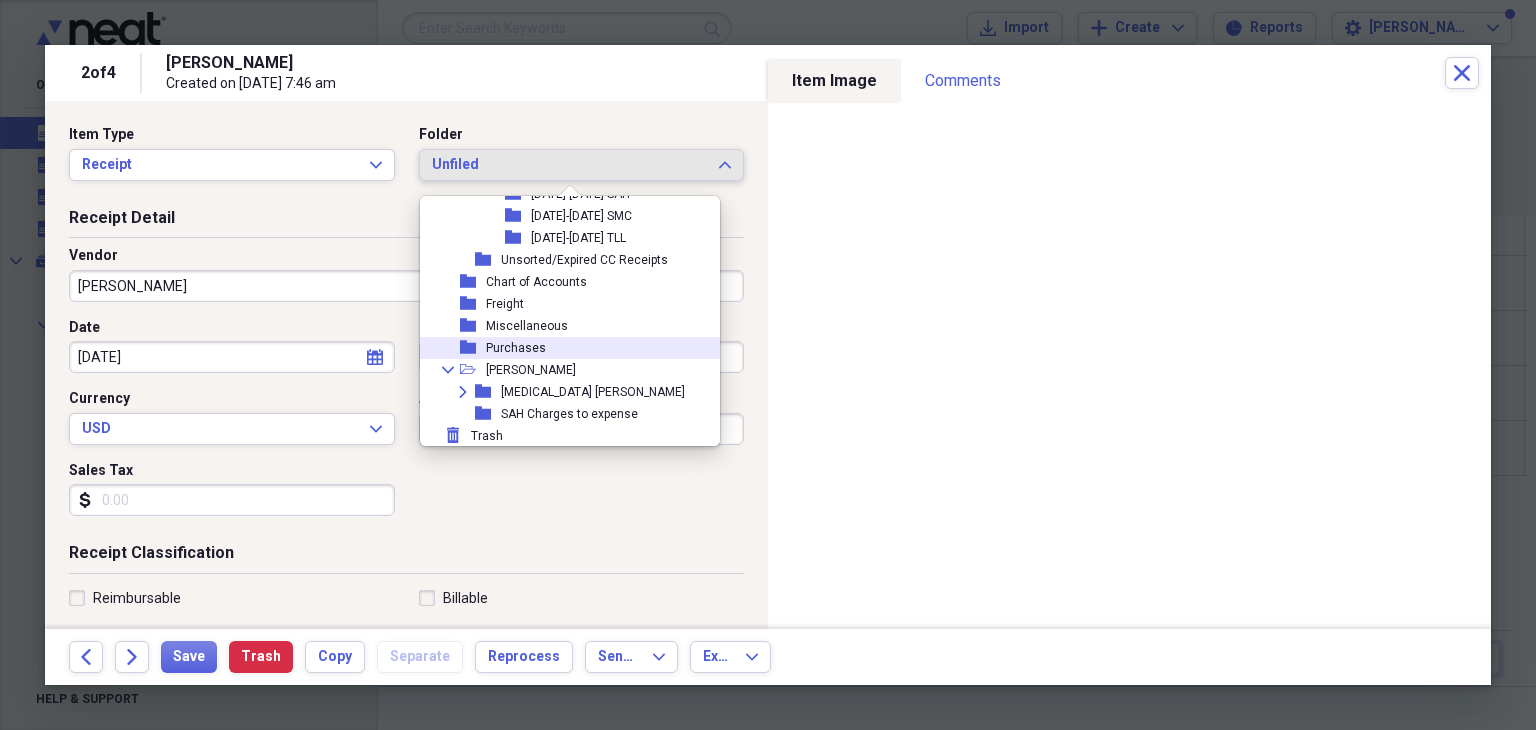 click on "folder Purchases" at bounding box center [562, 348] 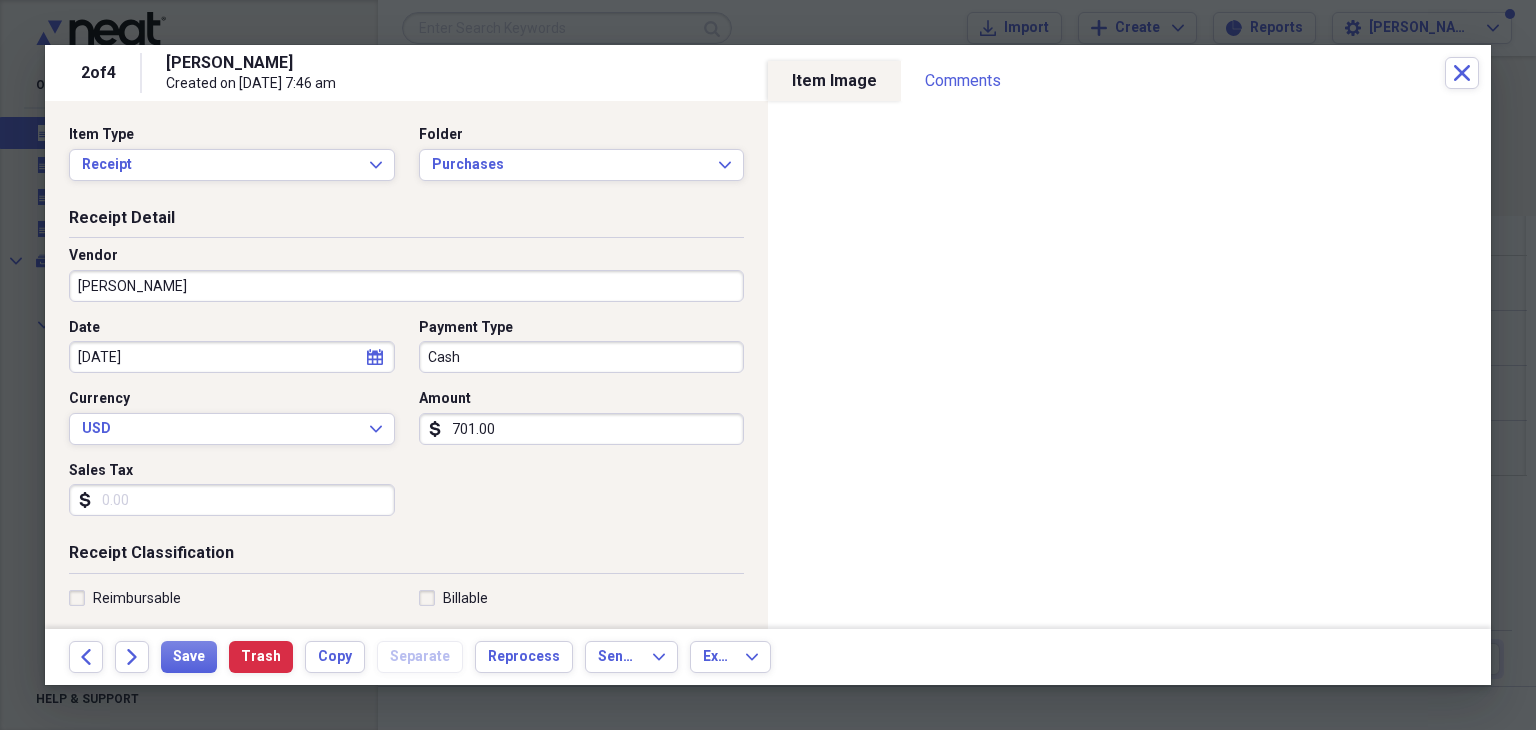 select on "6" 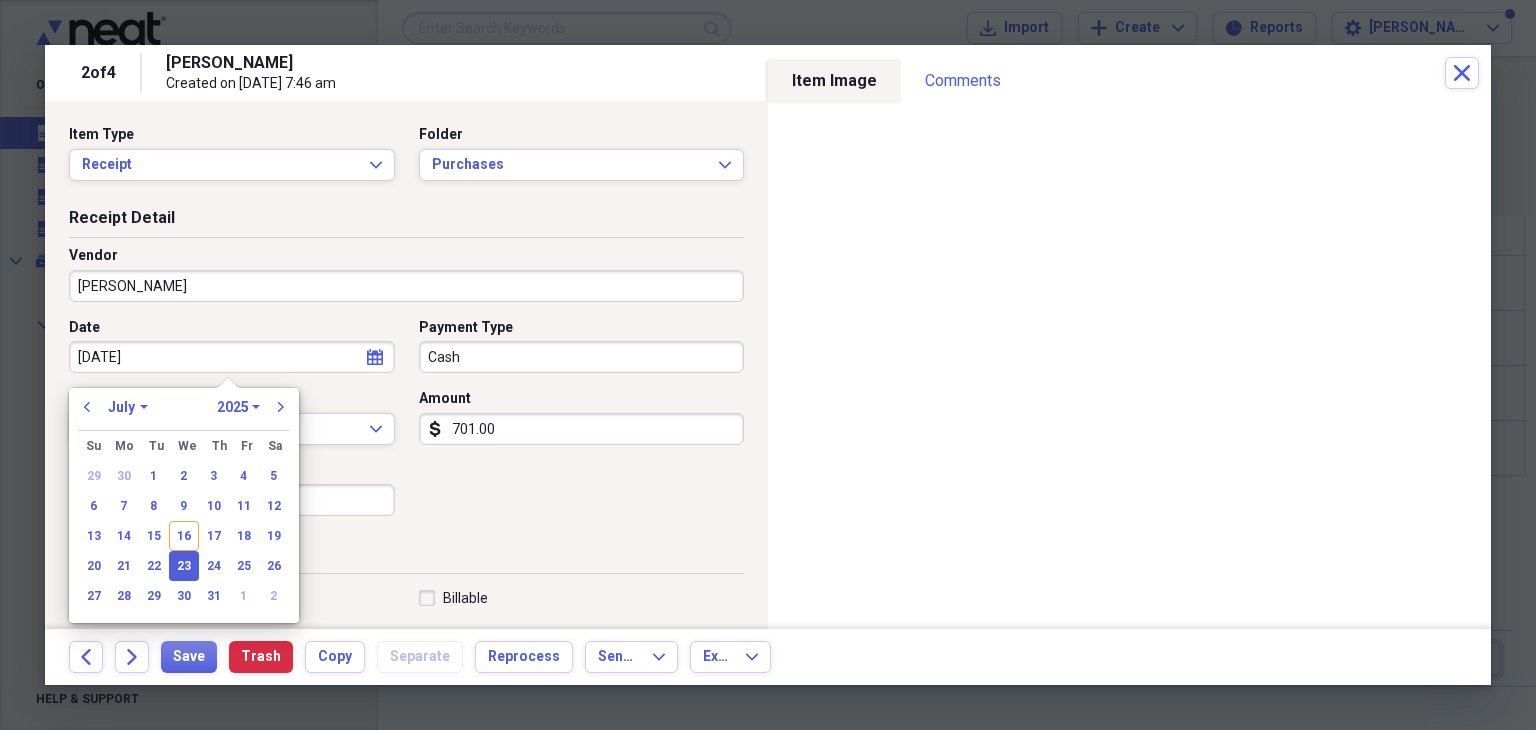 click on "[DATE]" at bounding box center (232, 357) 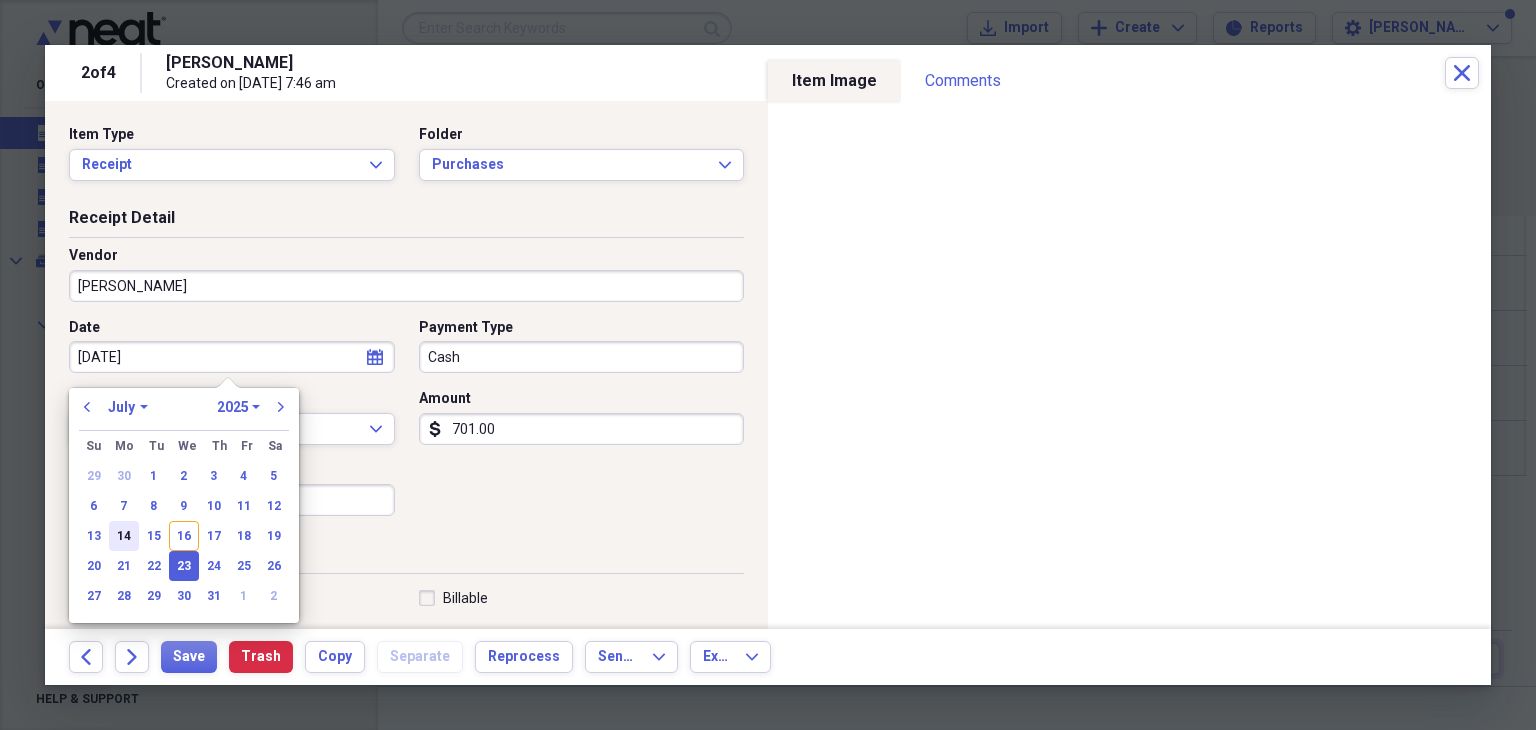 click on "14" at bounding box center [124, 536] 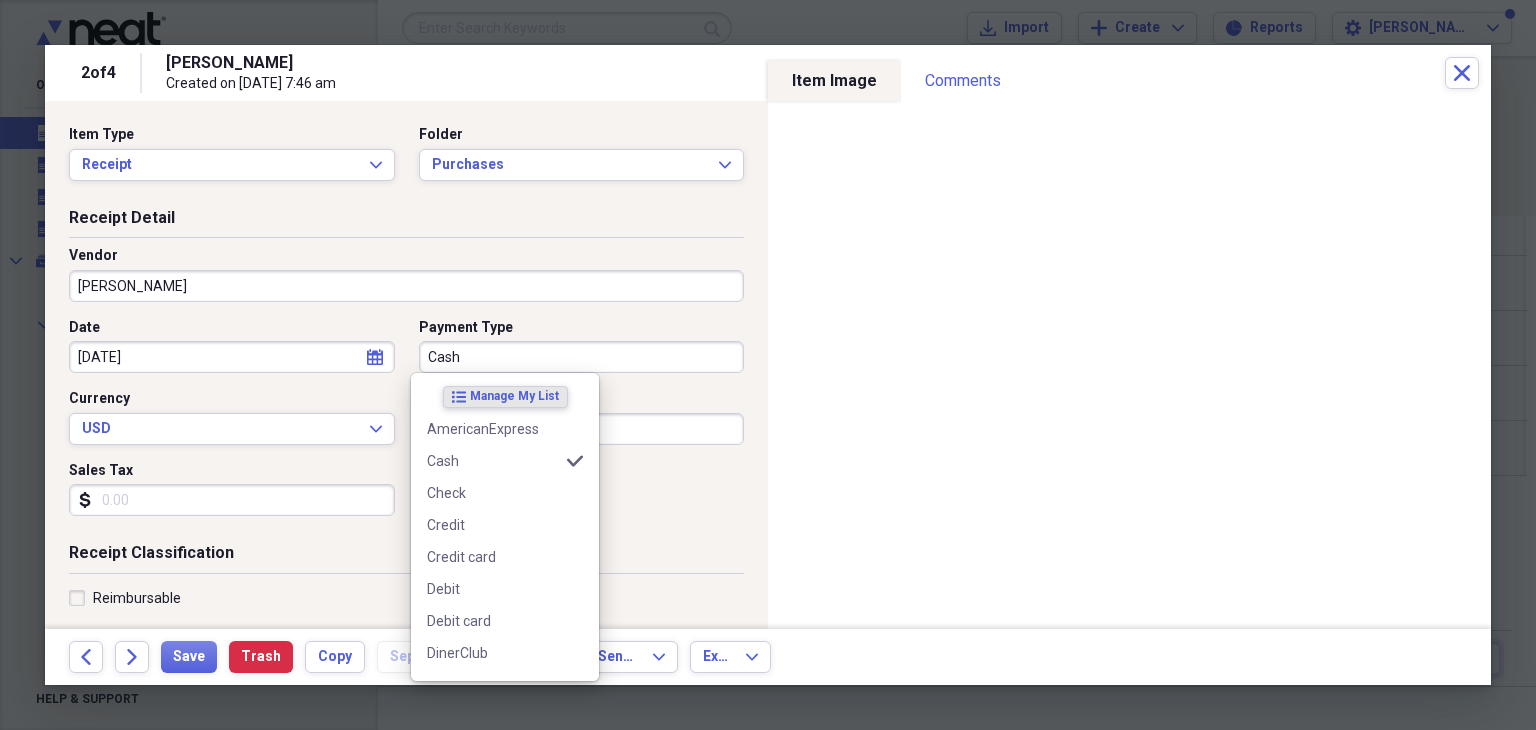 click on "Cash" at bounding box center (582, 357) 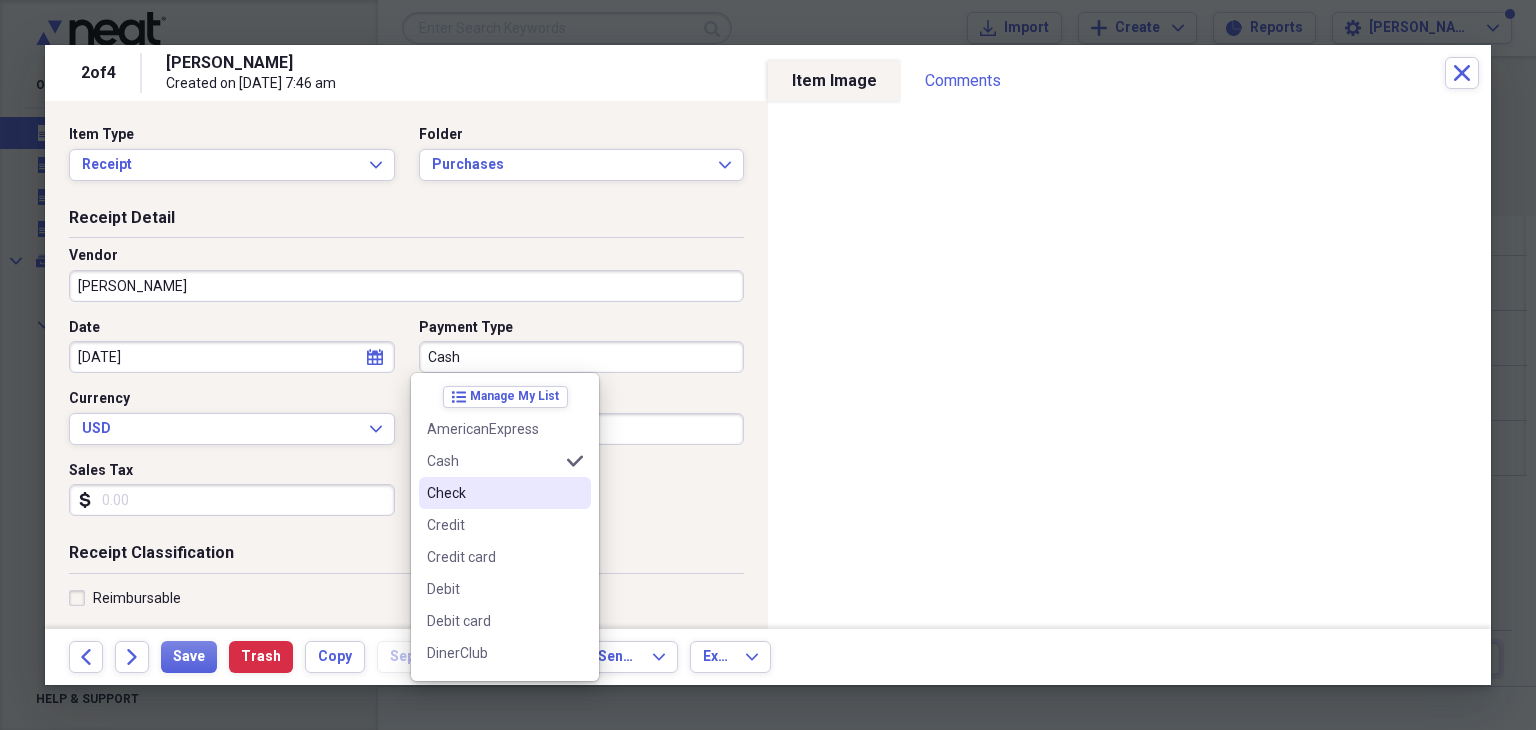 click on "Check" at bounding box center (493, 493) 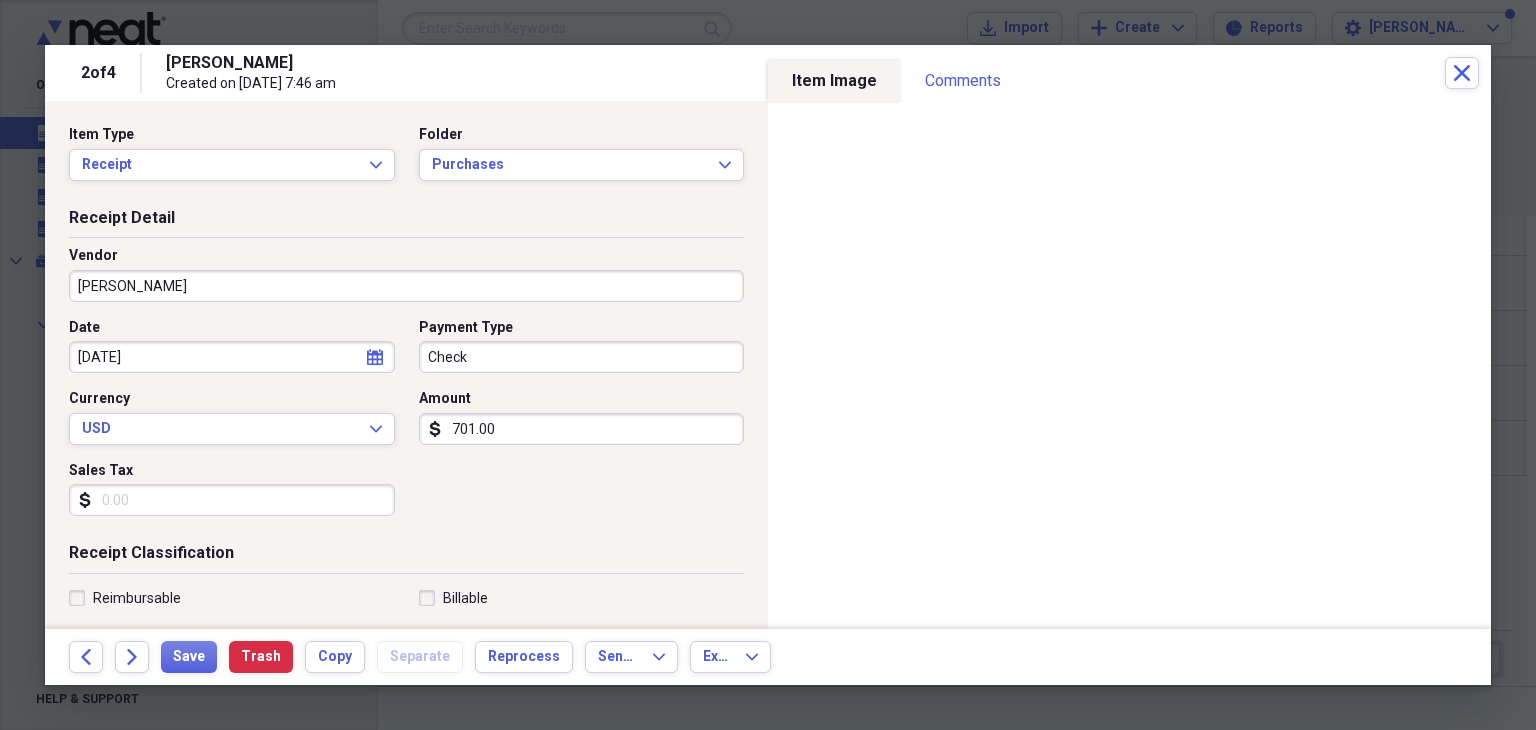 click on "701.00" at bounding box center [582, 429] 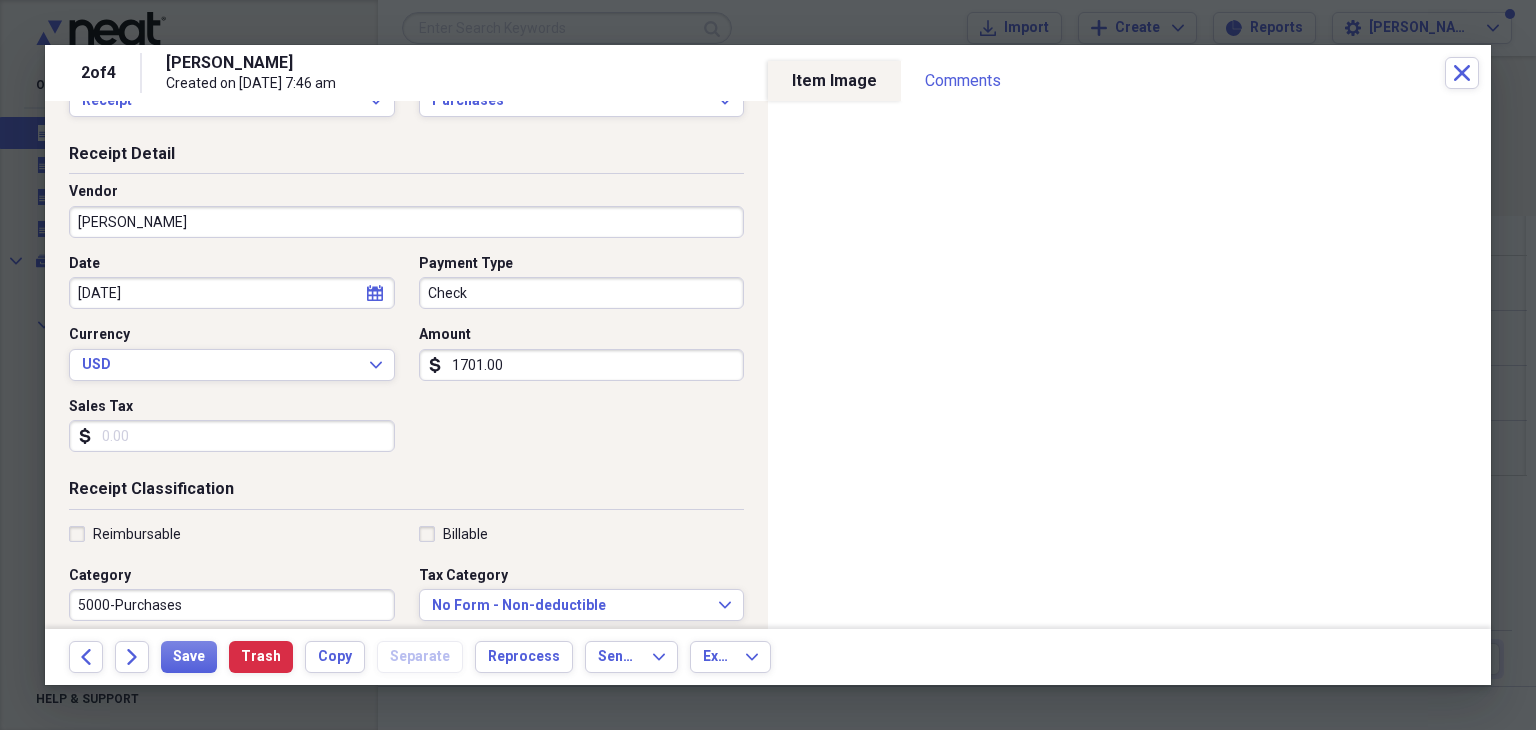 scroll, scrollTop: 100, scrollLeft: 0, axis: vertical 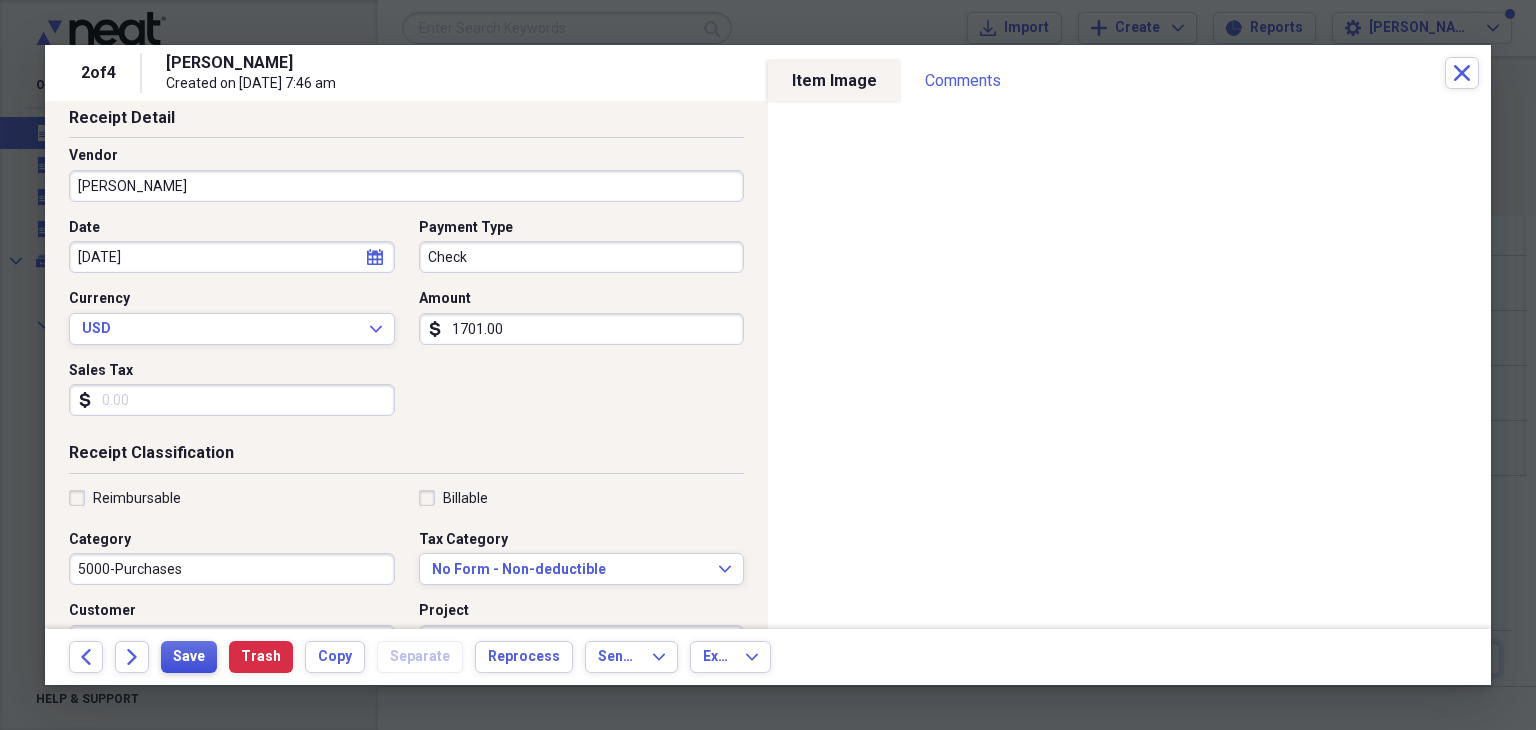 type on "1701.00" 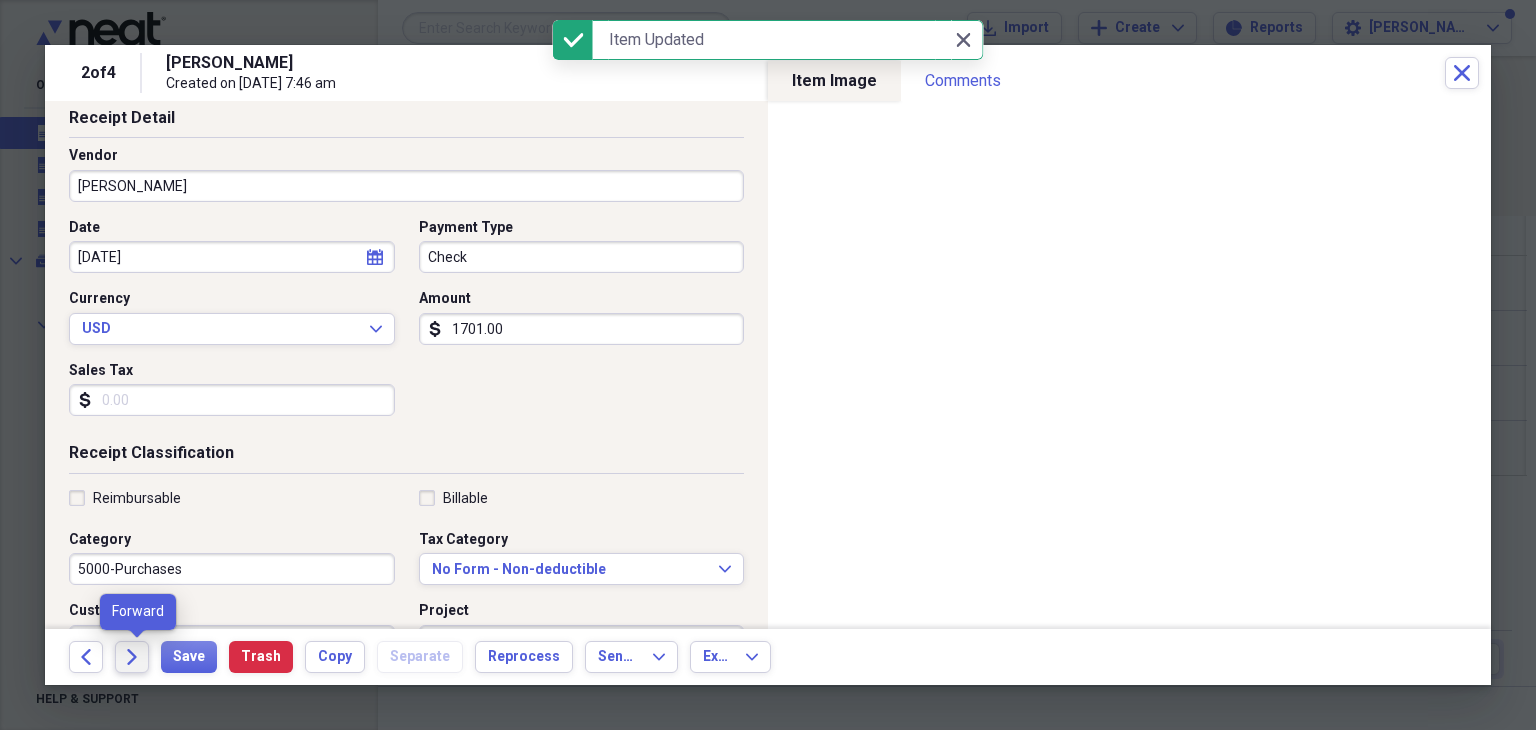 click 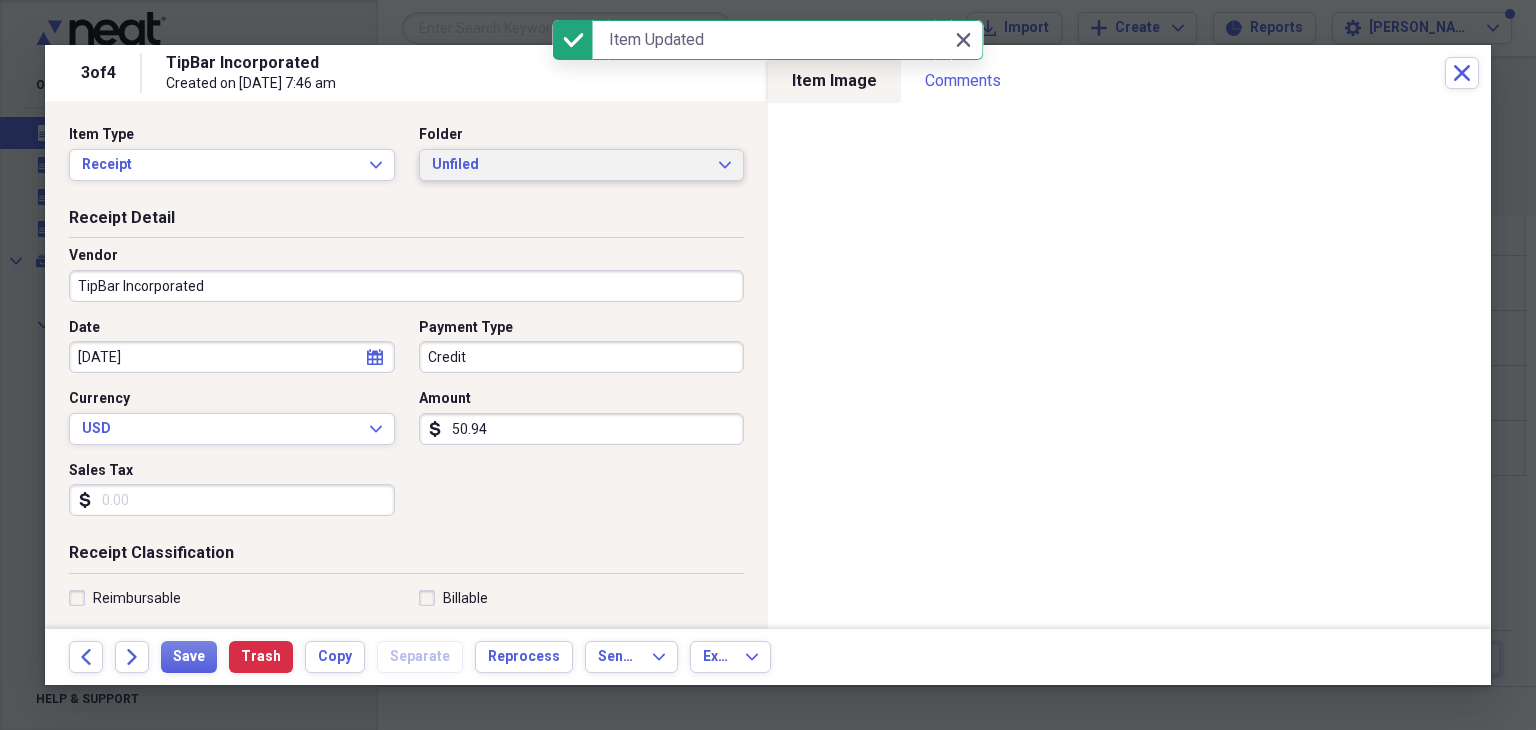 click on "Unfiled" at bounding box center [570, 165] 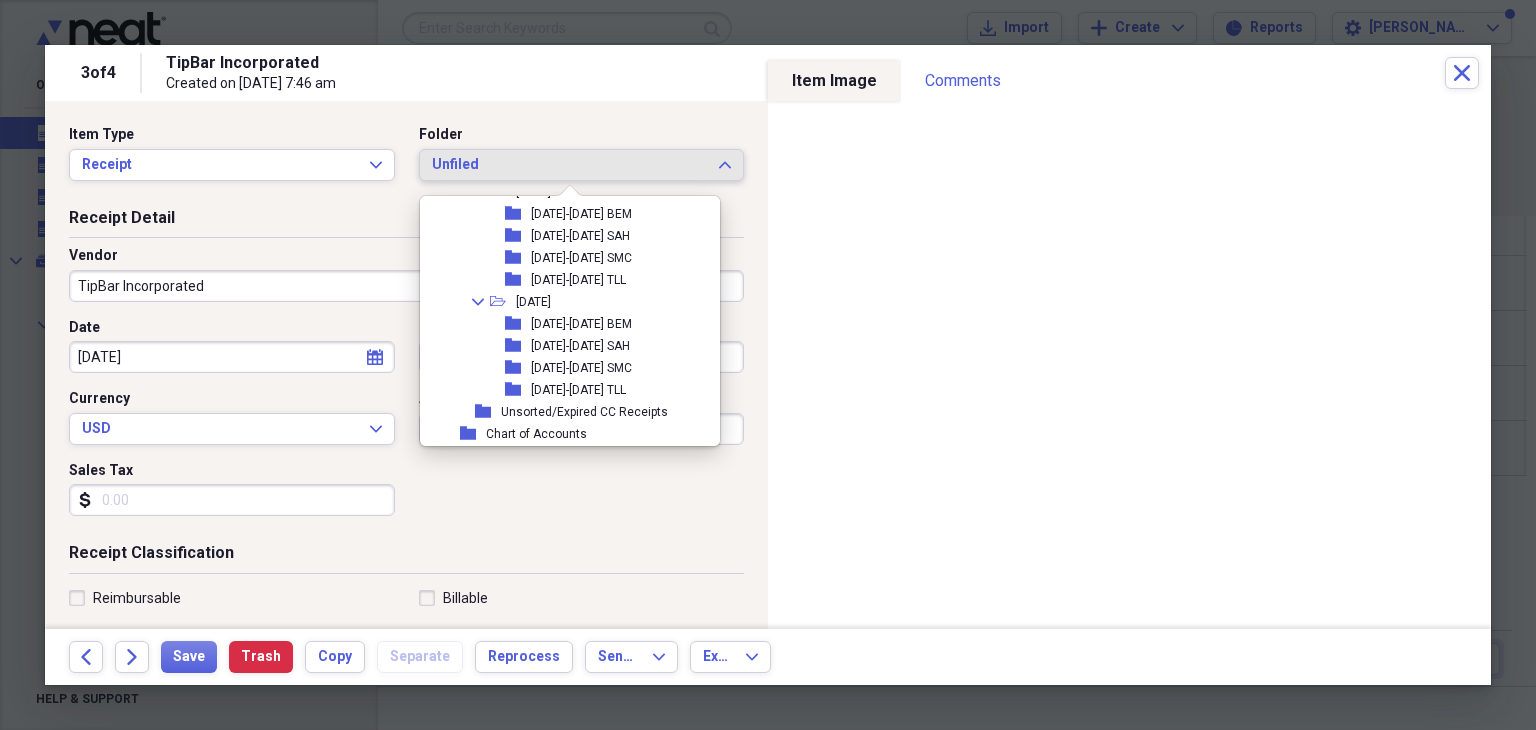scroll, scrollTop: 952, scrollLeft: 0, axis: vertical 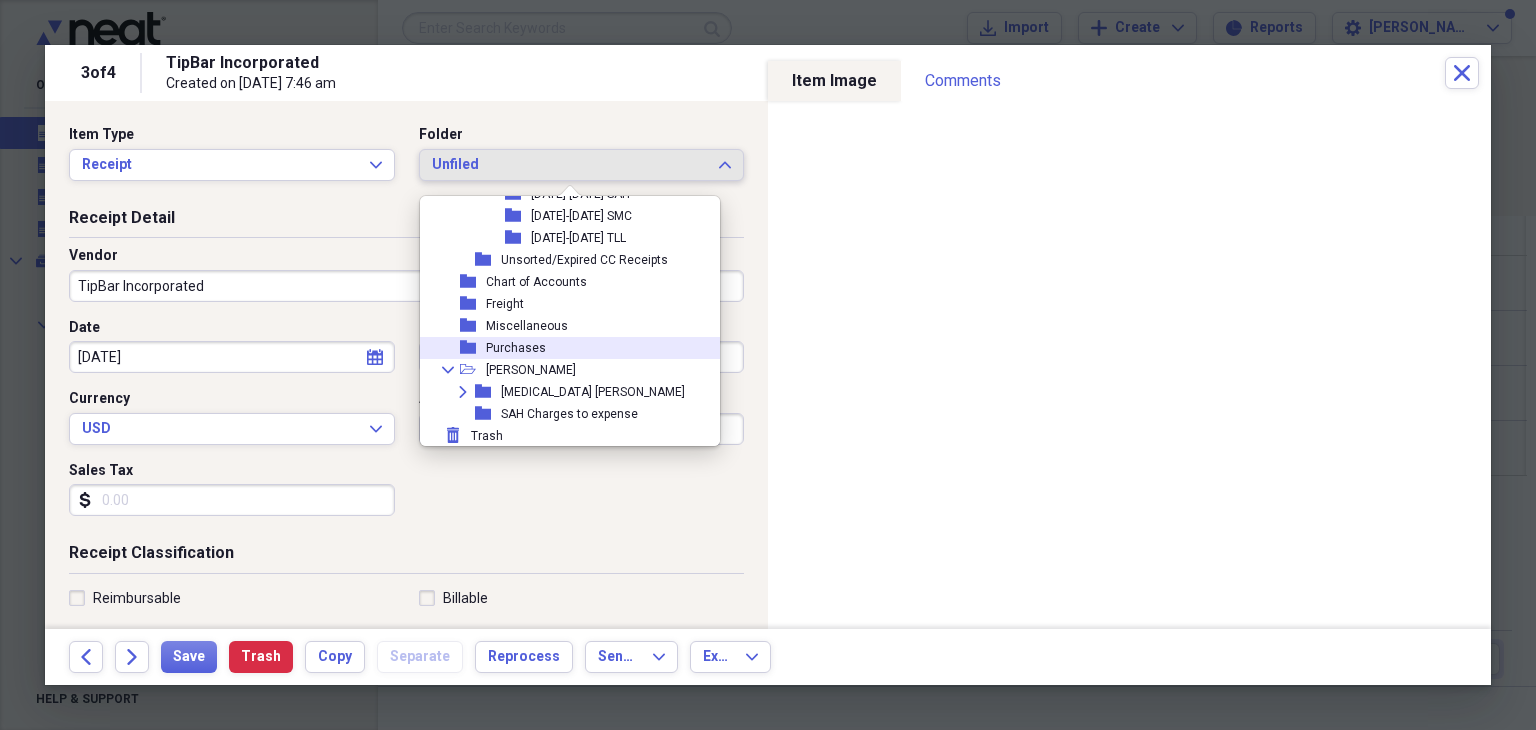 click on "Purchases" at bounding box center (516, 348) 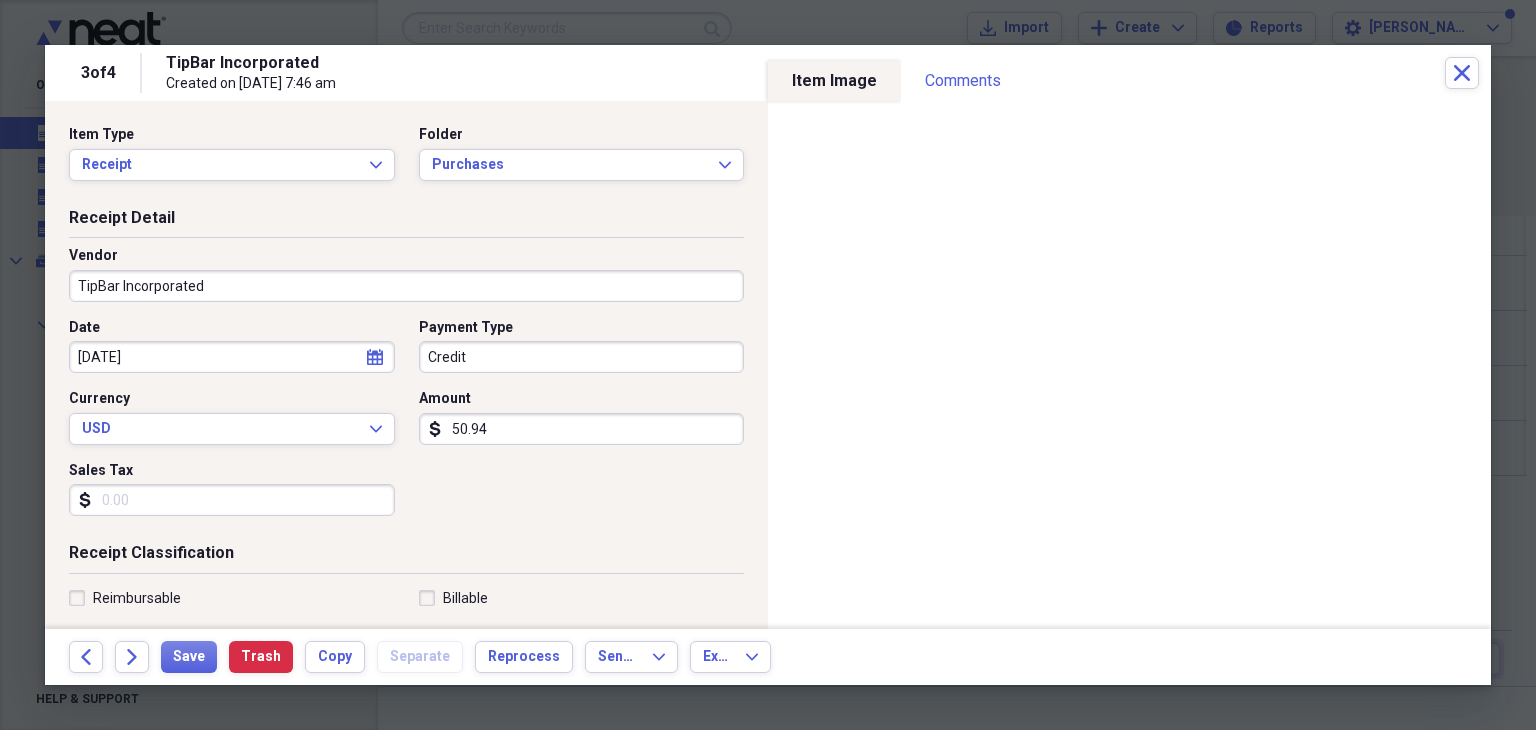 click on "Credit" at bounding box center [582, 357] 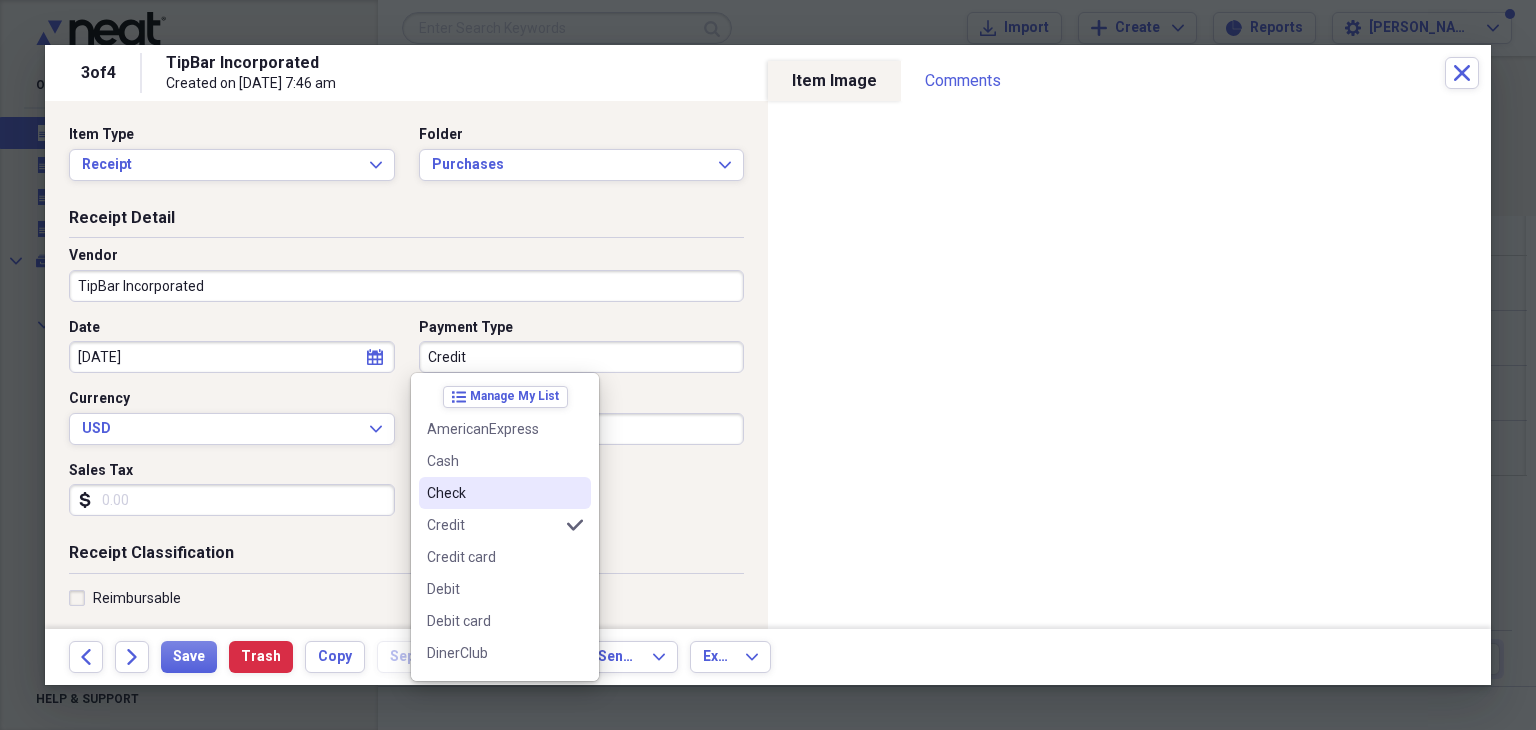 click on "Check" at bounding box center (493, 493) 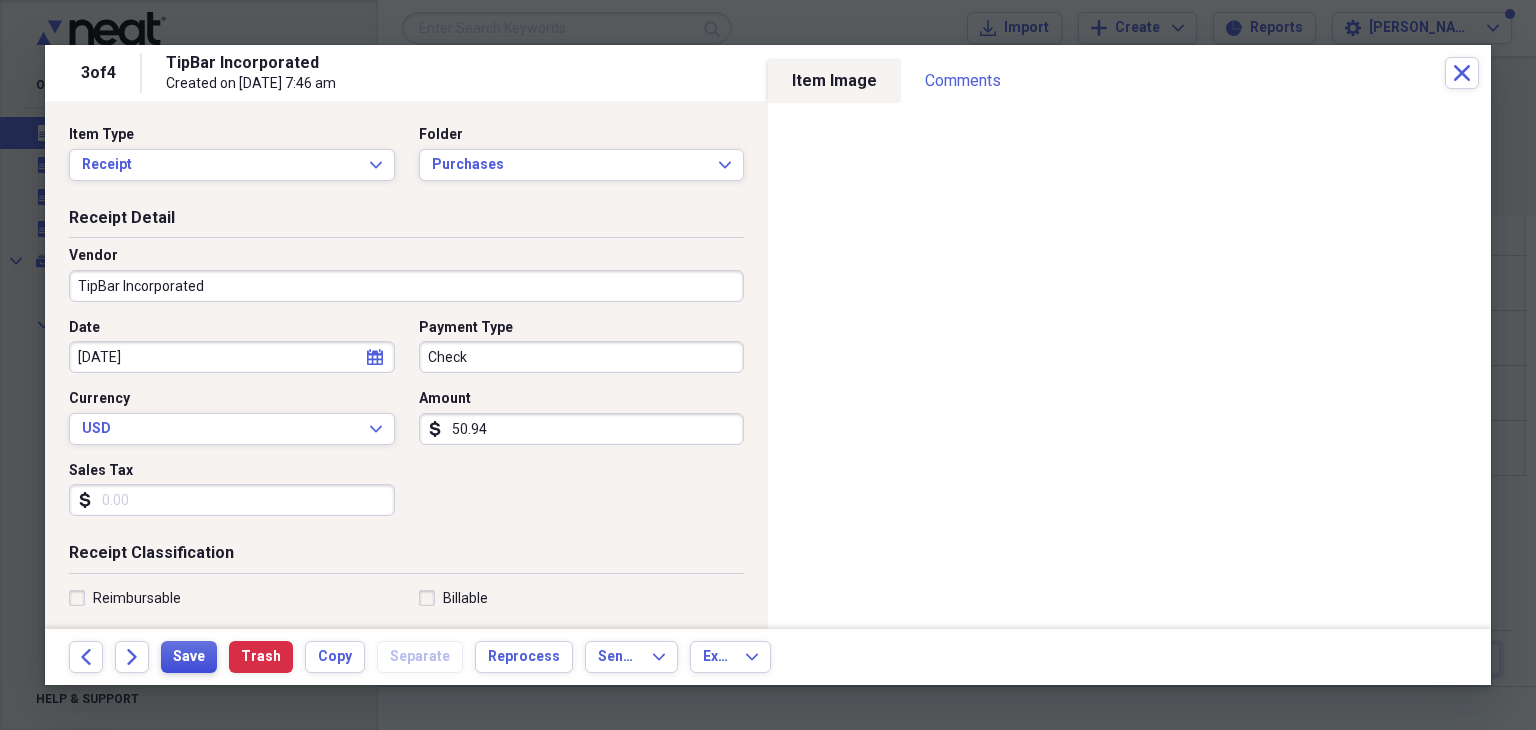 click on "Save" at bounding box center (189, 657) 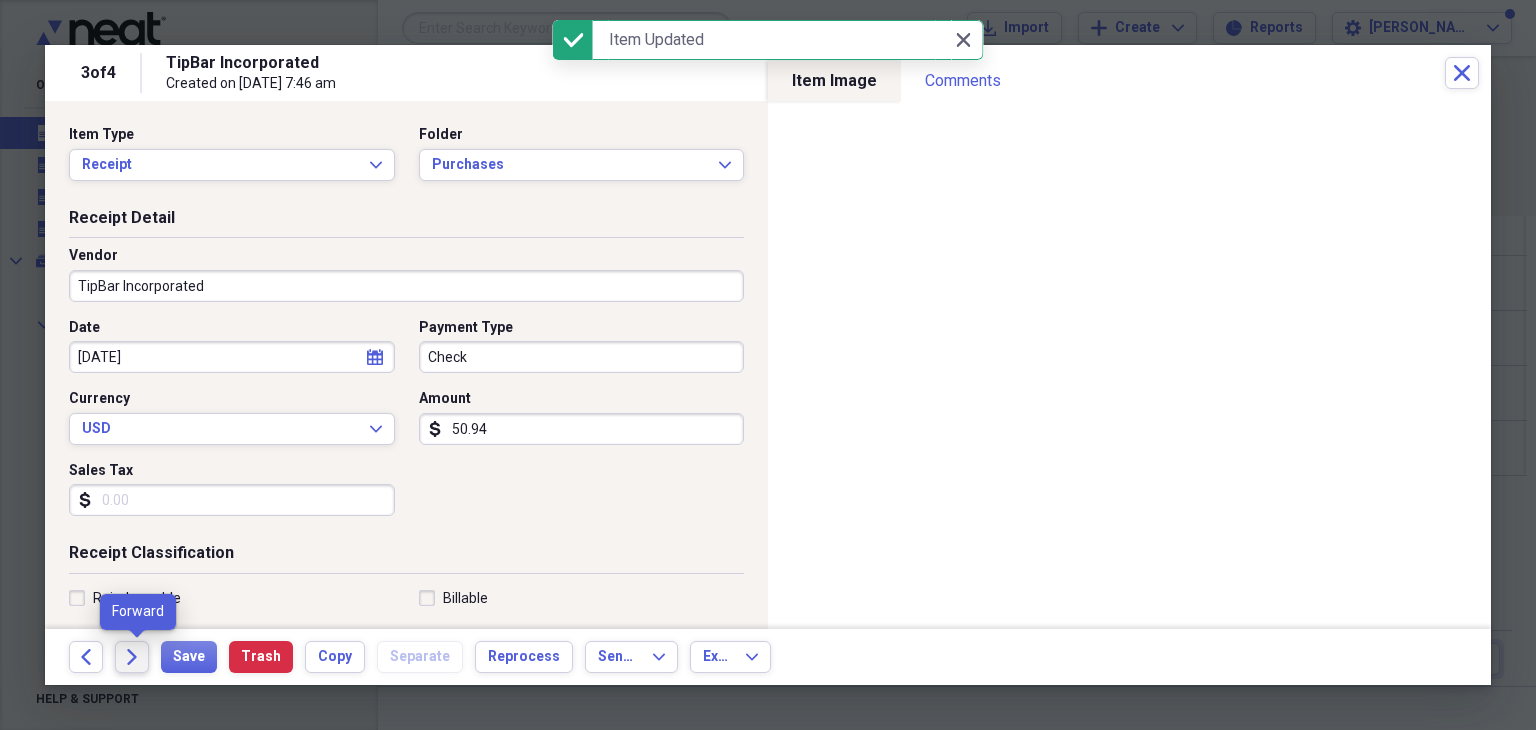 click on "Forward" 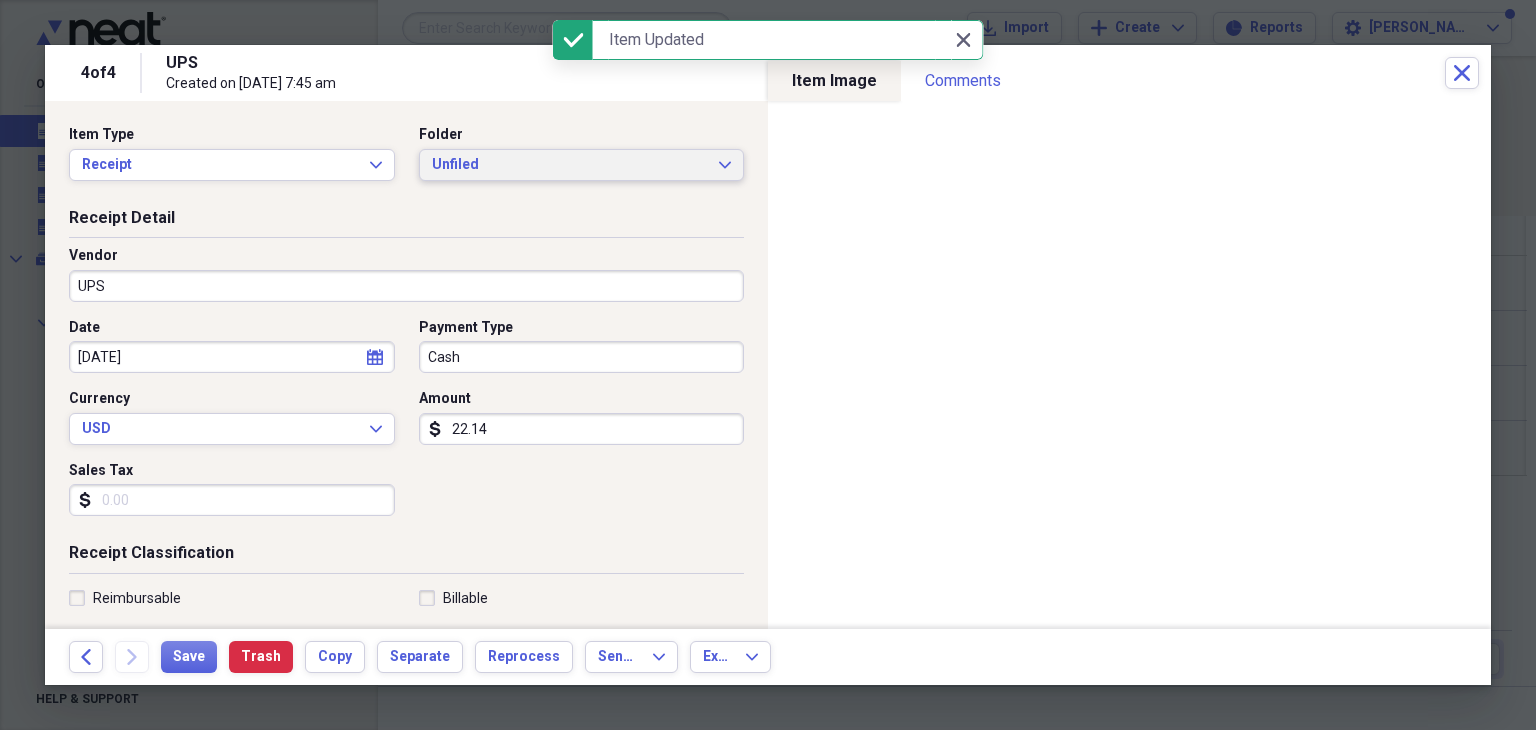 click on "Unfiled" at bounding box center (570, 165) 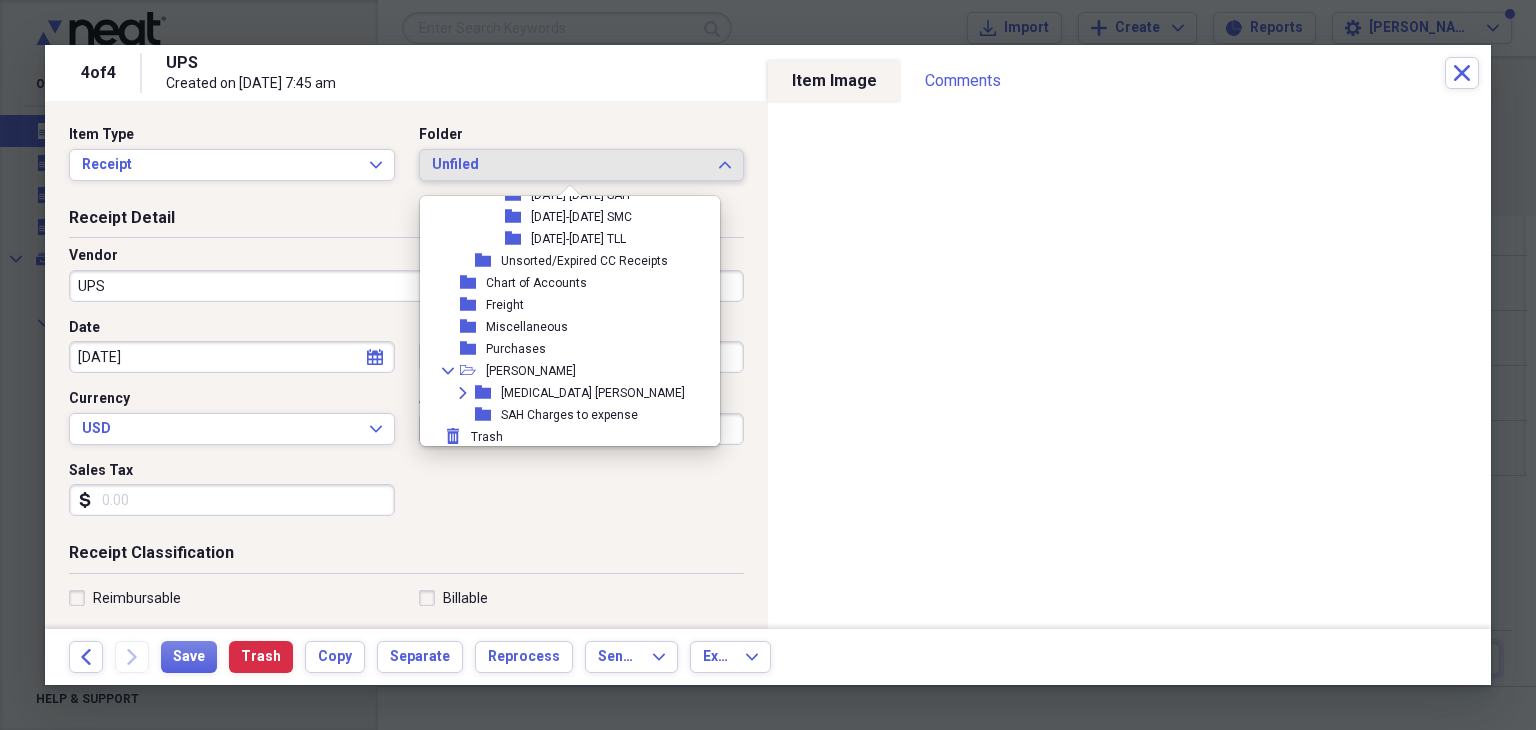 scroll, scrollTop: 952, scrollLeft: 0, axis: vertical 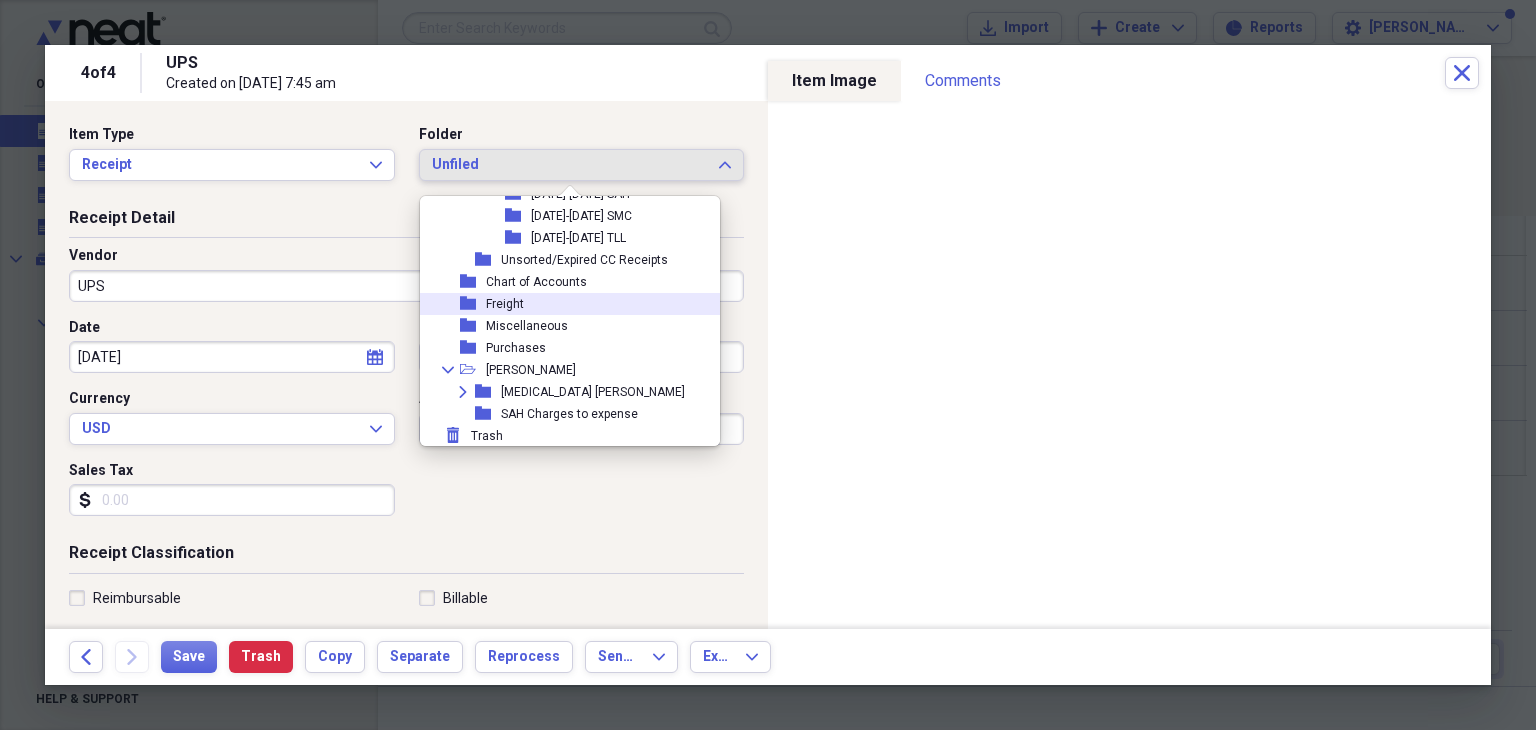 click on "Freight" at bounding box center [505, 304] 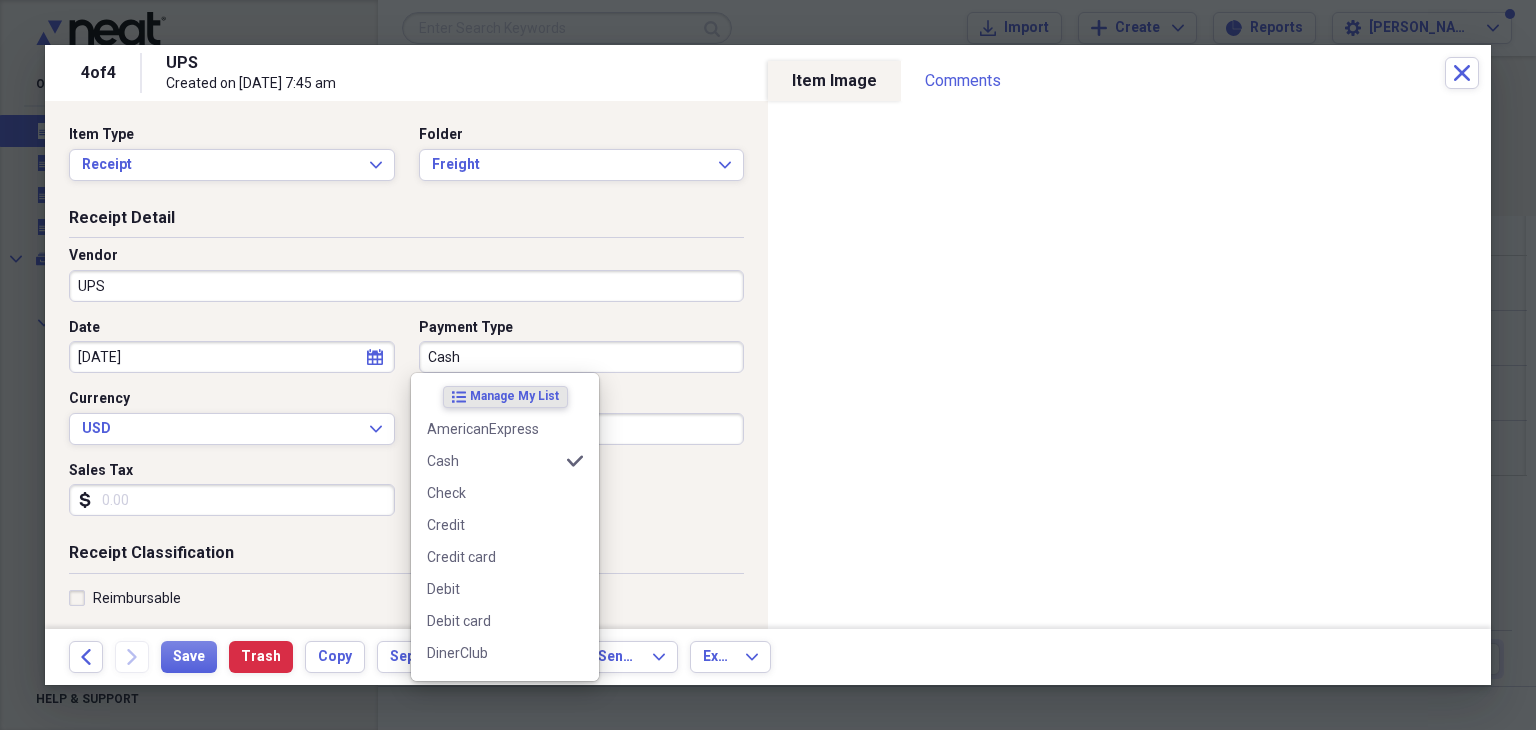 click on "Cash" at bounding box center [582, 357] 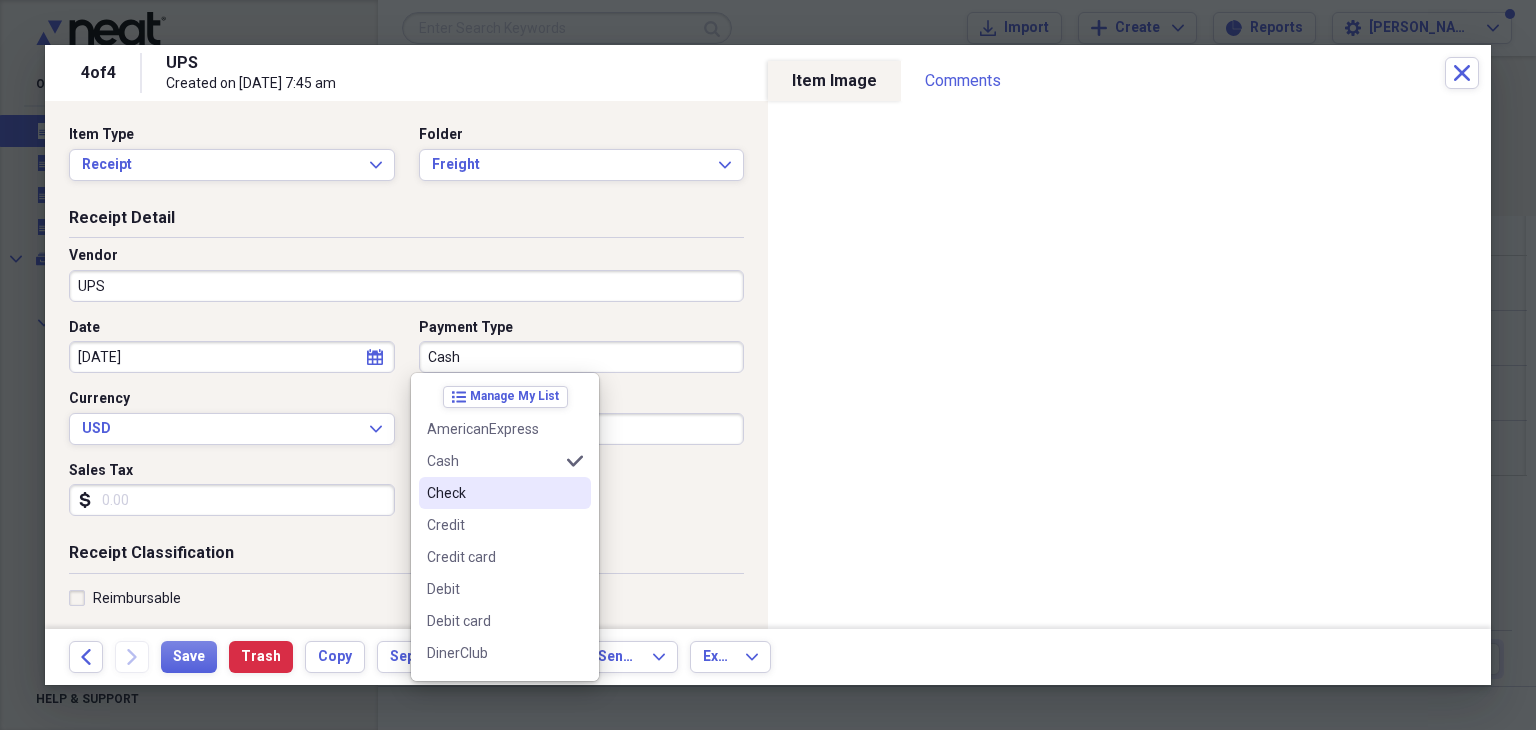 click on "Check" at bounding box center [493, 493] 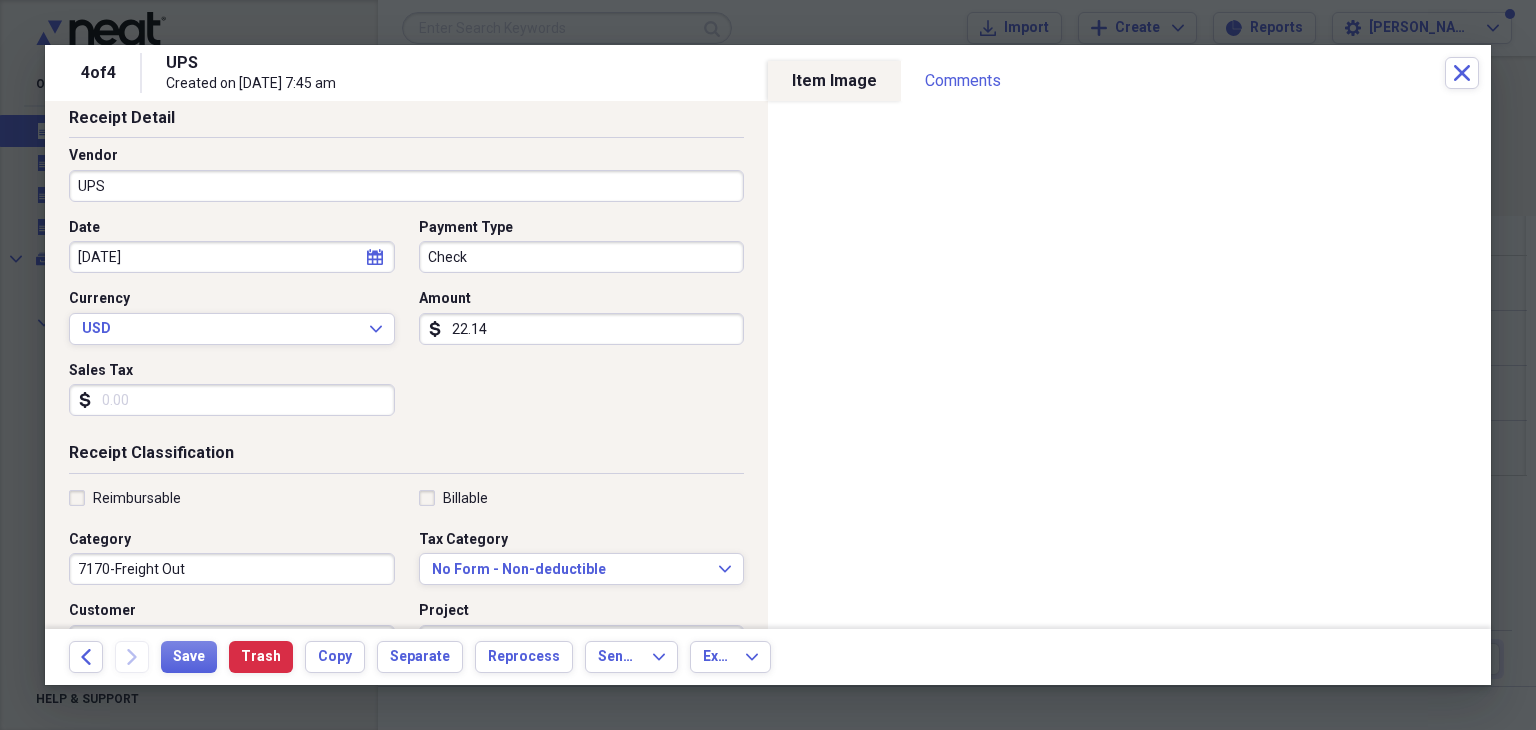 scroll, scrollTop: 200, scrollLeft: 0, axis: vertical 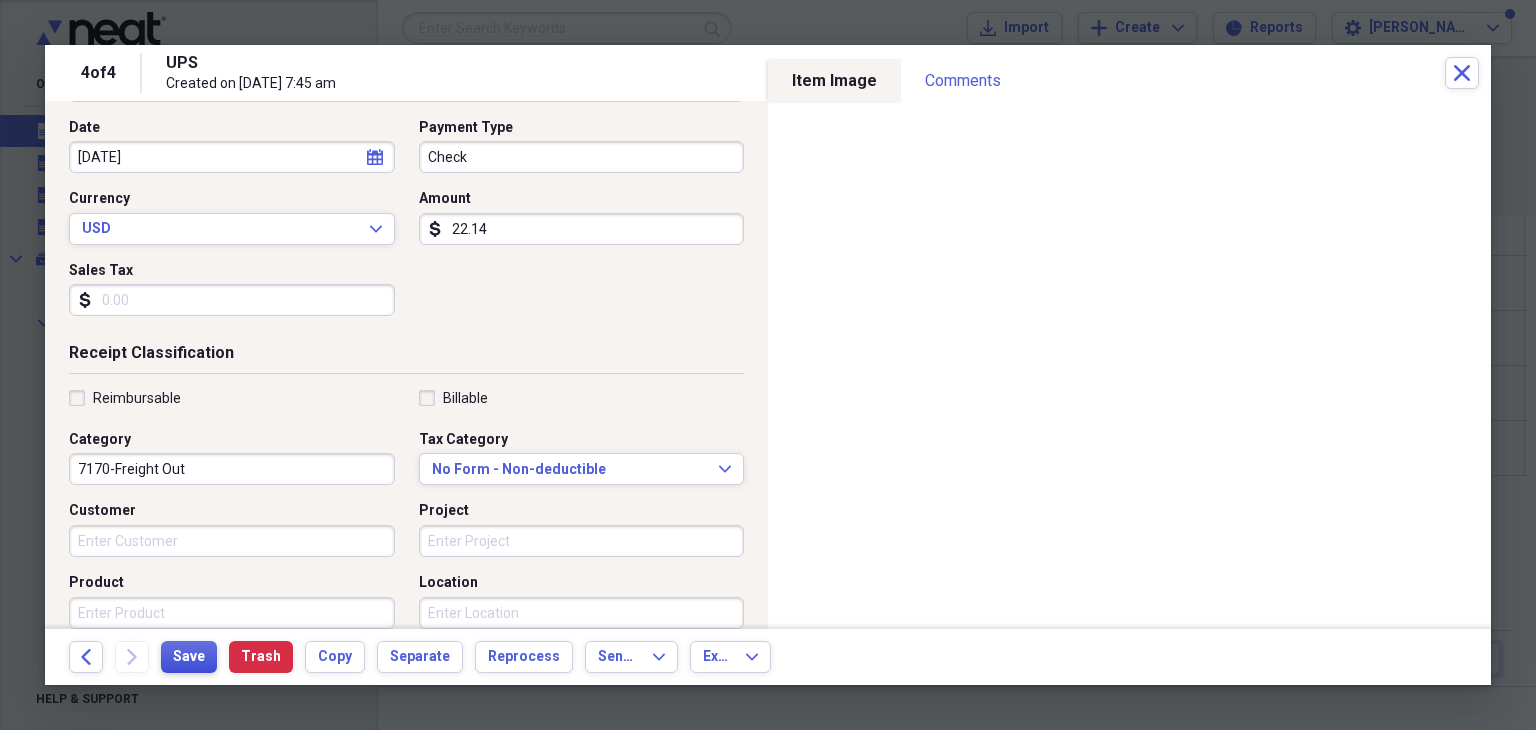 click on "Save" at bounding box center [189, 657] 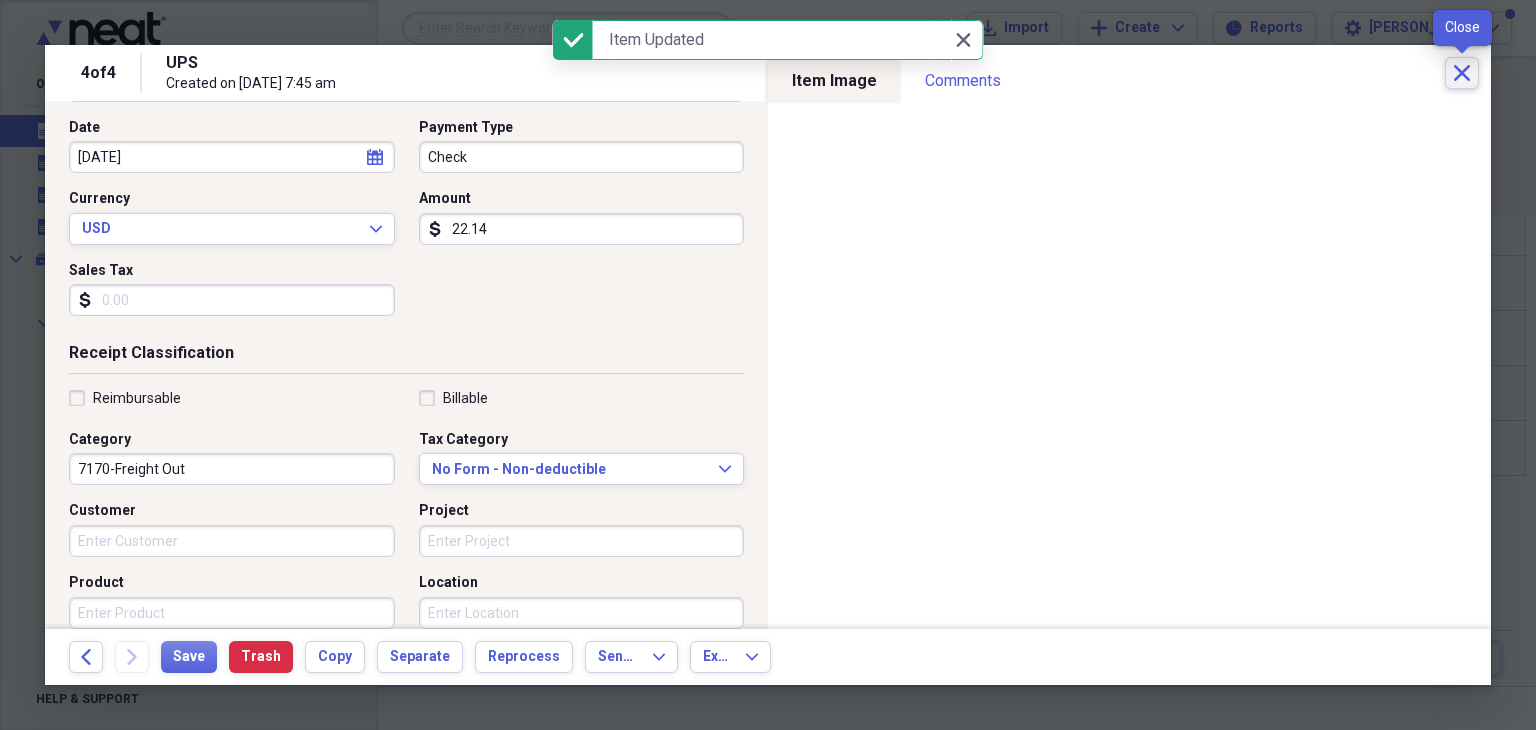 click on "Close" 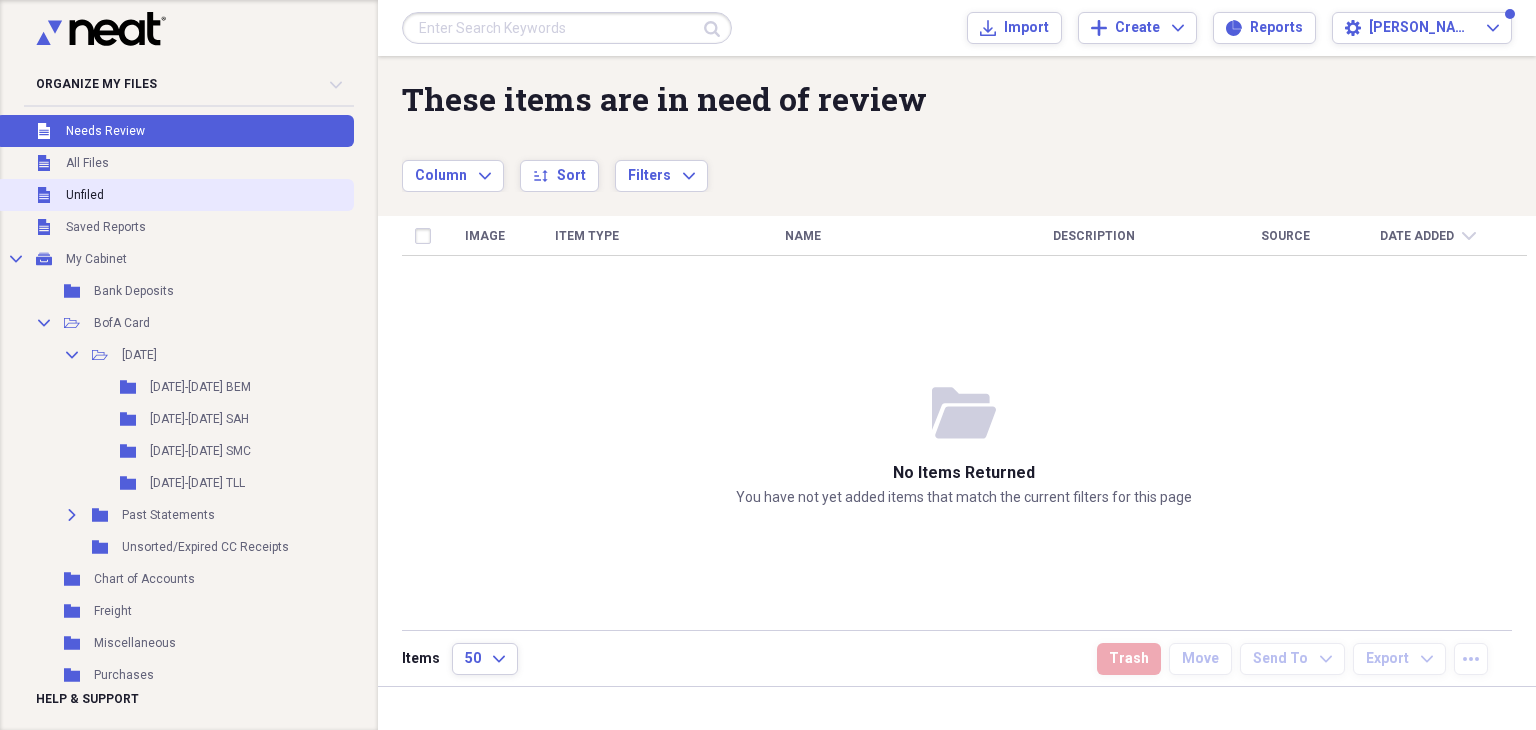 click on "Unfiled" at bounding box center [85, 195] 